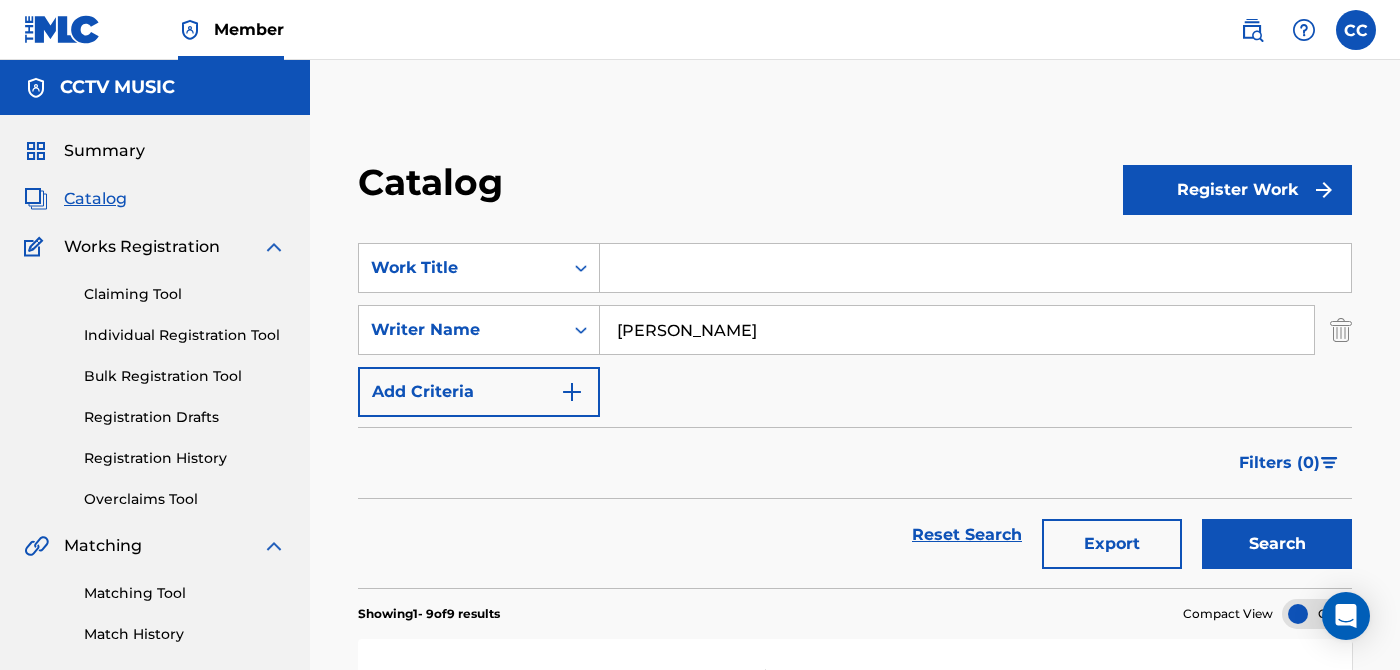 scroll, scrollTop: 438, scrollLeft: 0, axis: vertical 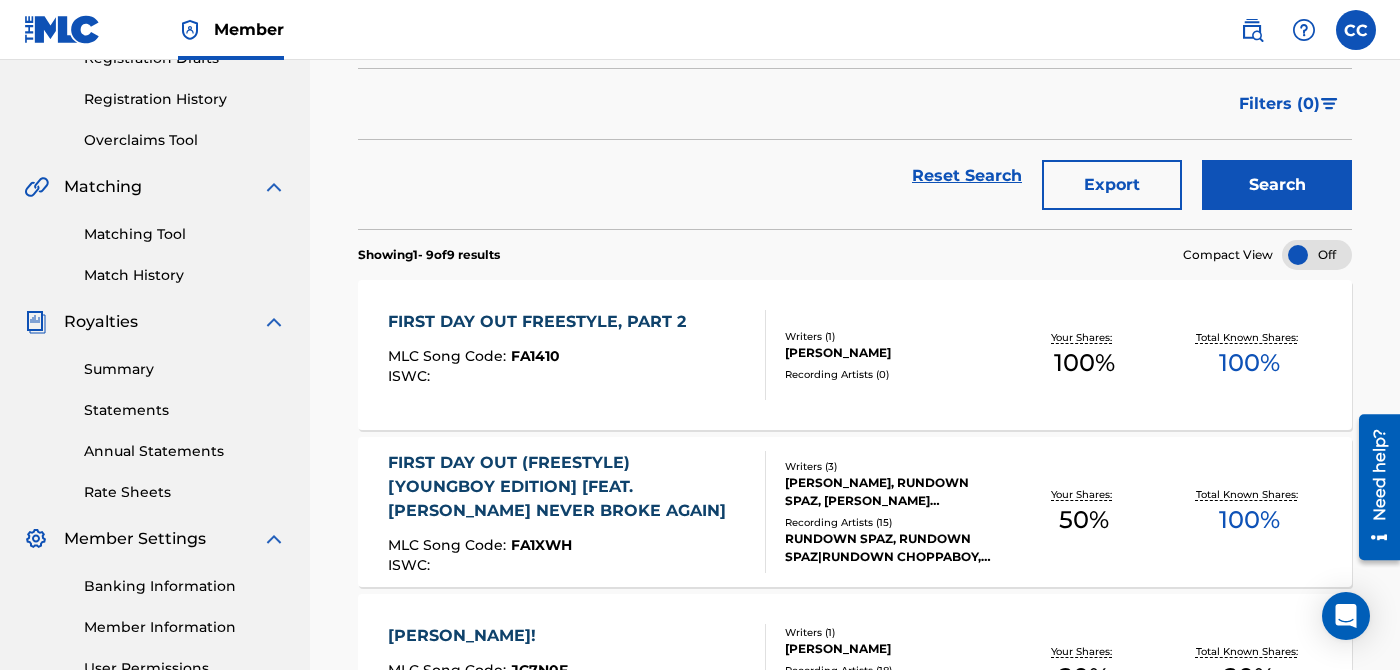 click on "100 %" at bounding box center (1249, 363) 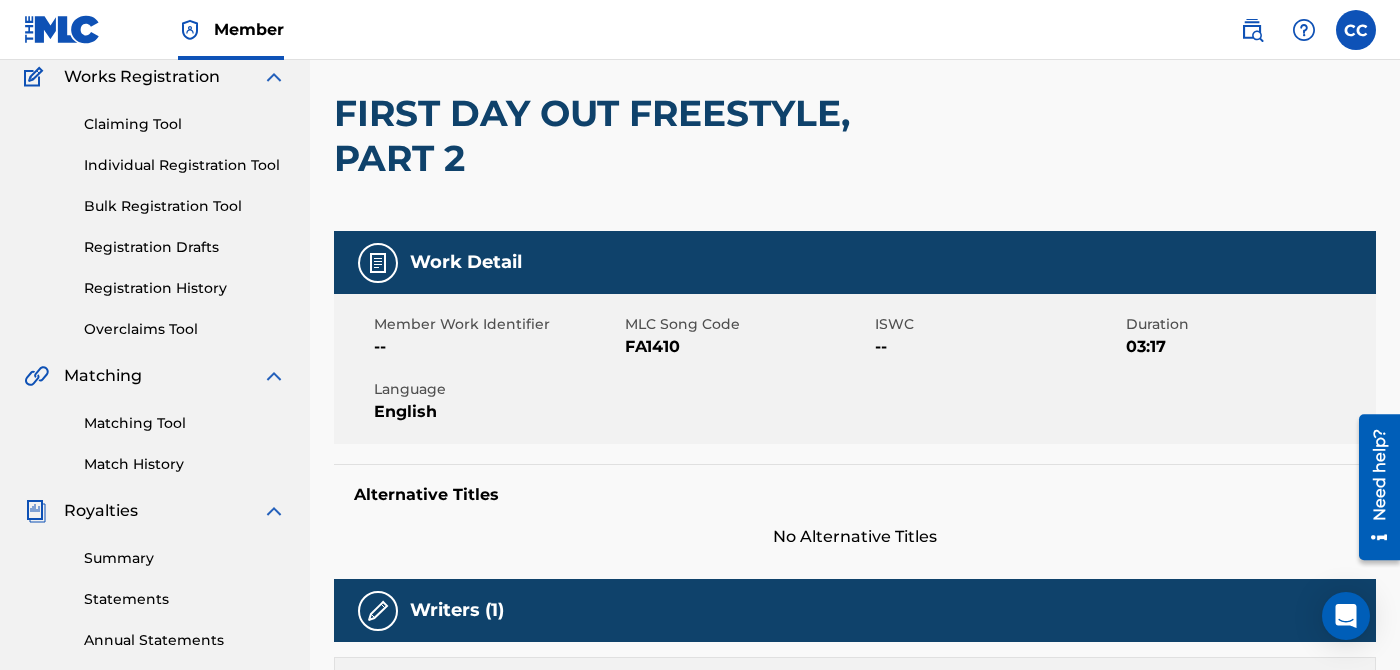 scroll, scrollTop: 0, scrollLeft: 0, axis: both 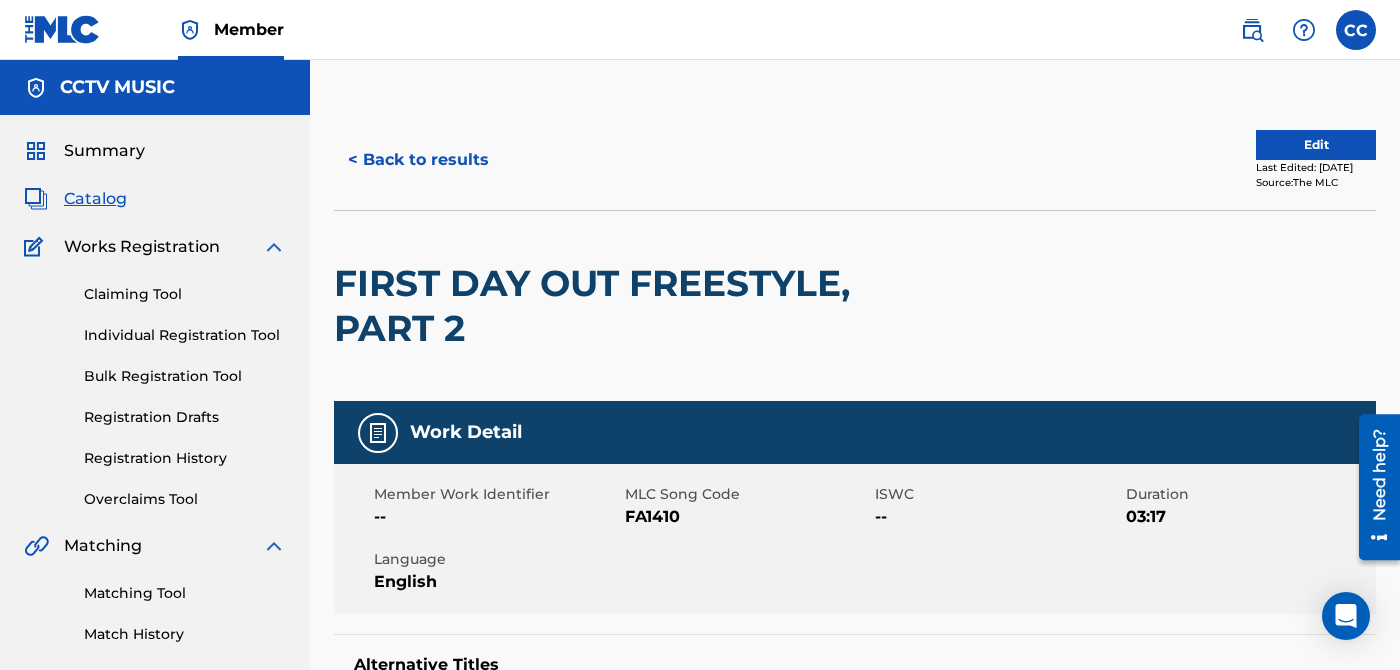 click on "Edit" at bounding box center [1316, 145] 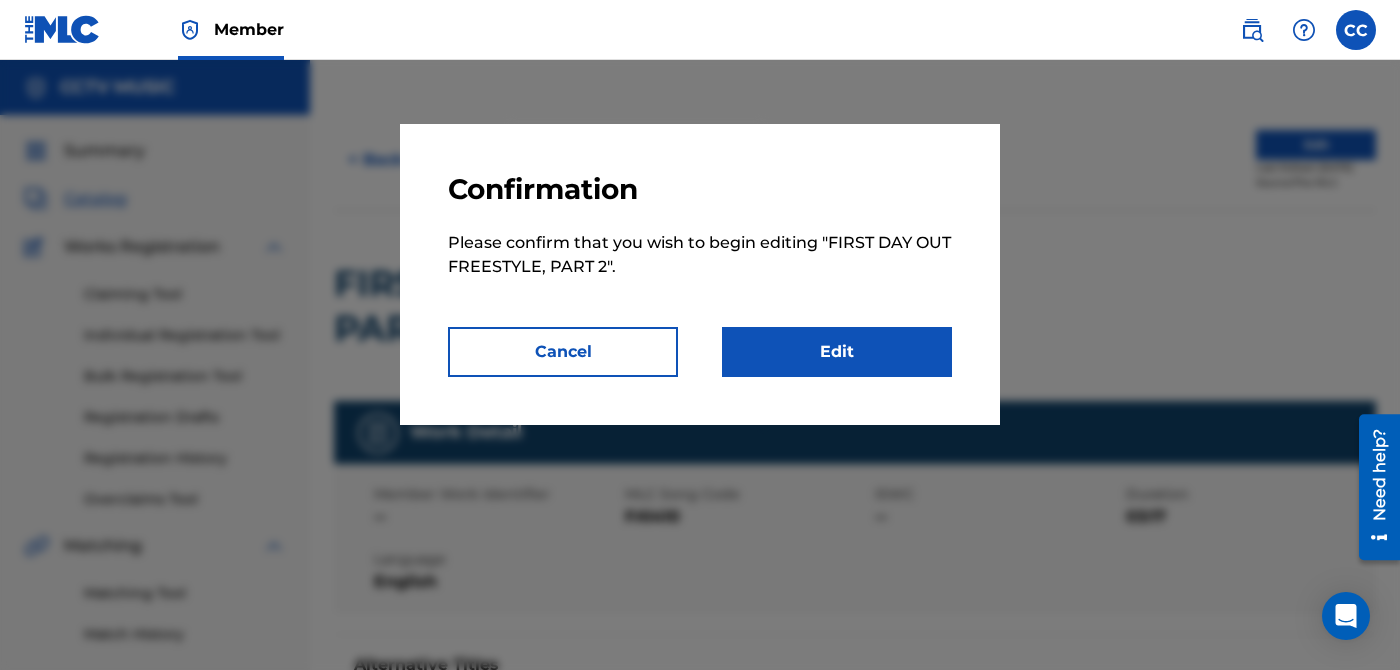 click on "Edit" at bounding box center (837, 352) 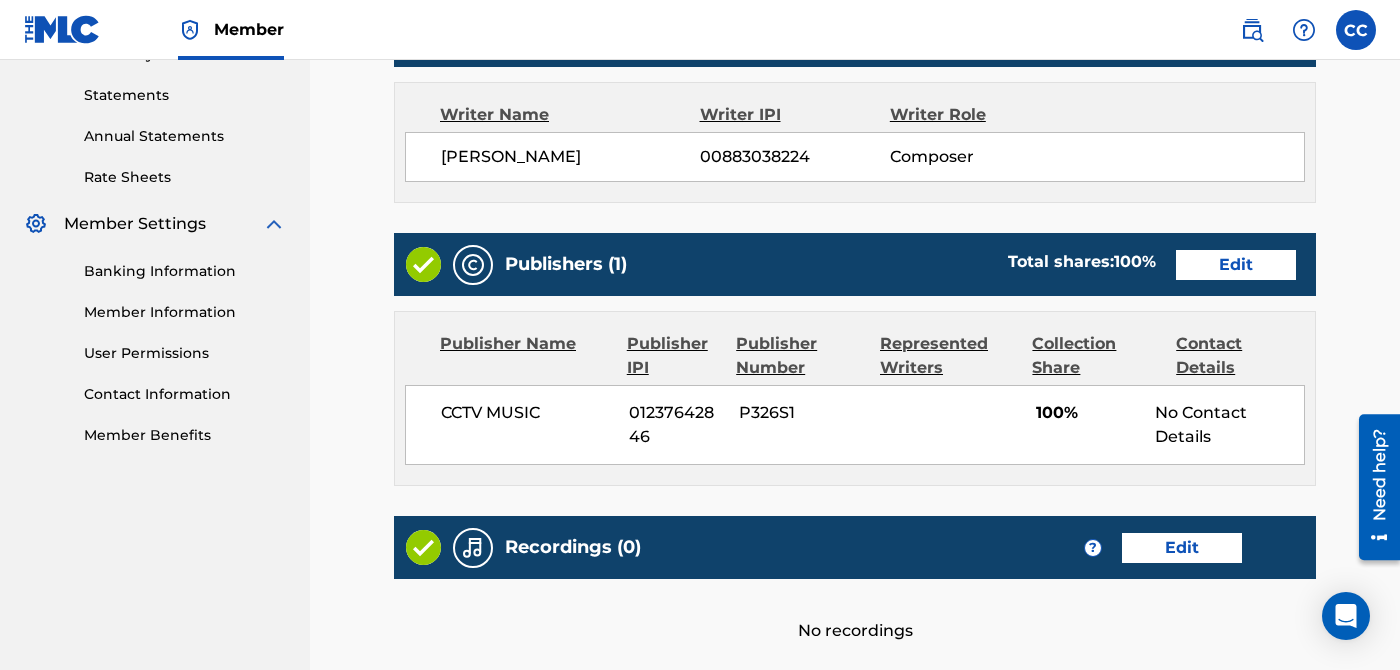 scroll, scrollTop: 601, scrollLeft: 0, axis: vertical 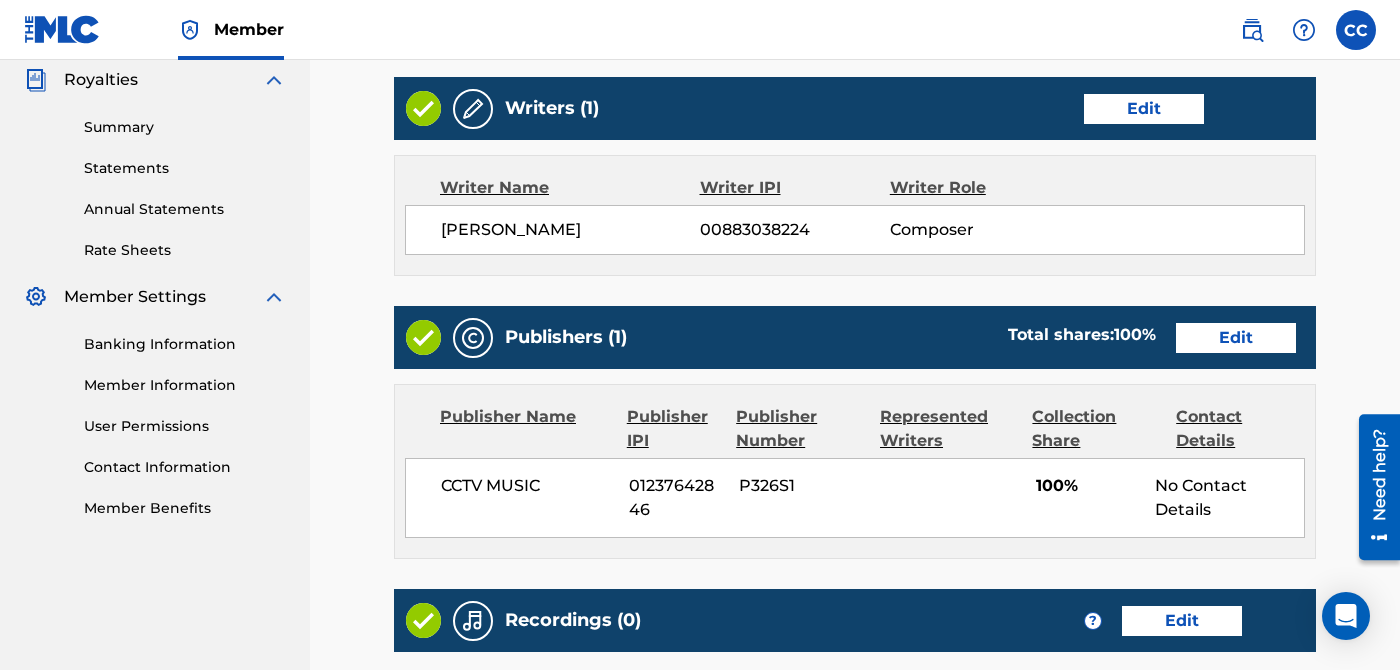 click on "Edit" at bounding box center (1236, 338) 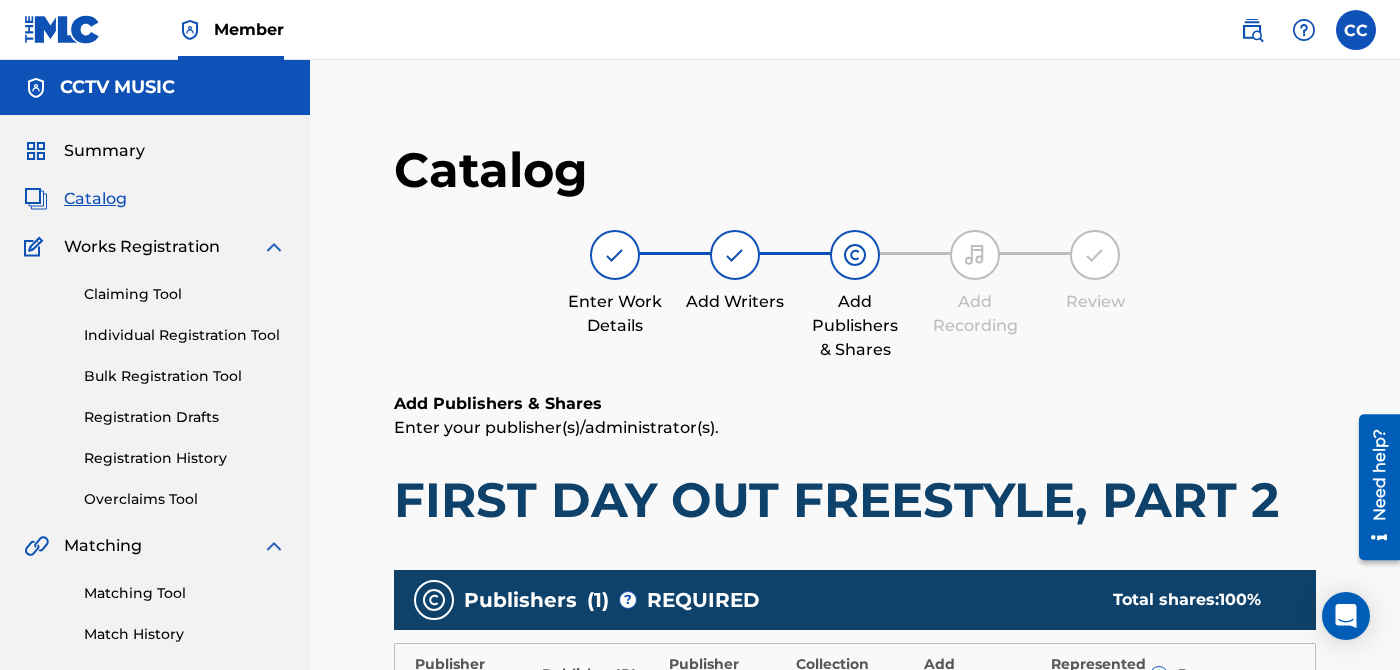 scroll, scrollTop: 296, scrollLeft: 0, axis: vertical 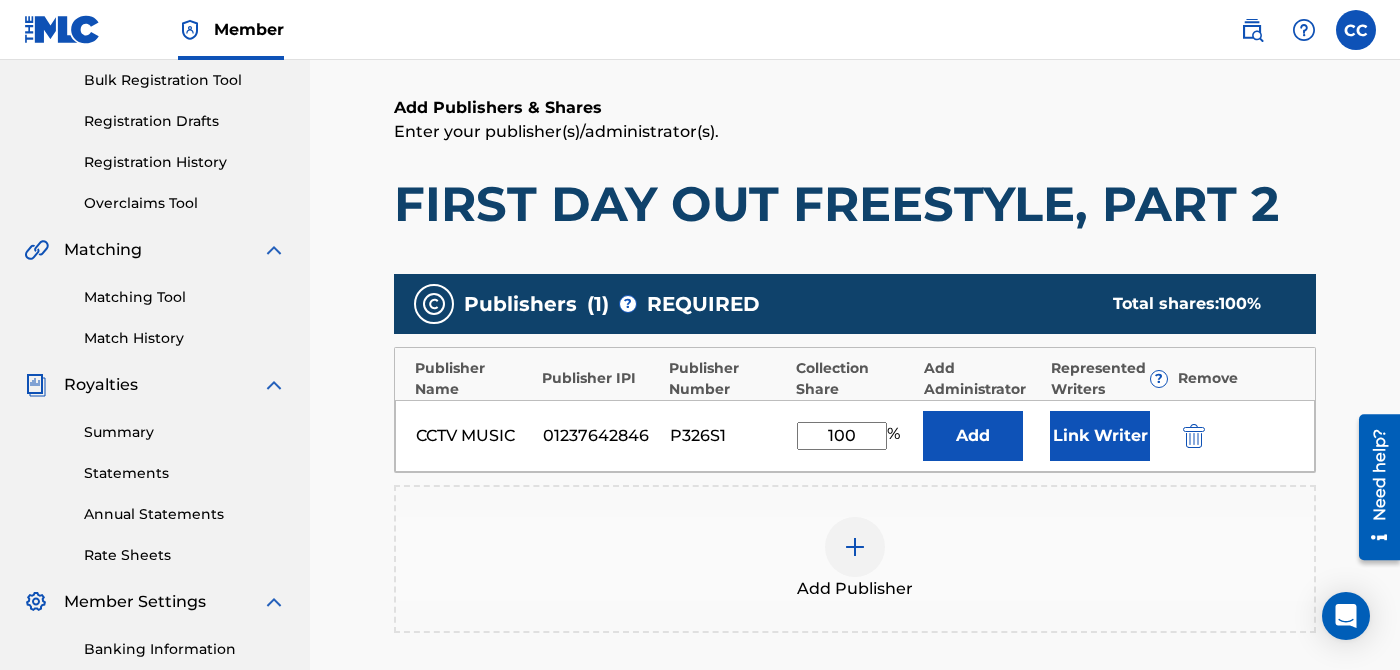 click at bounding box center [1194, 436] 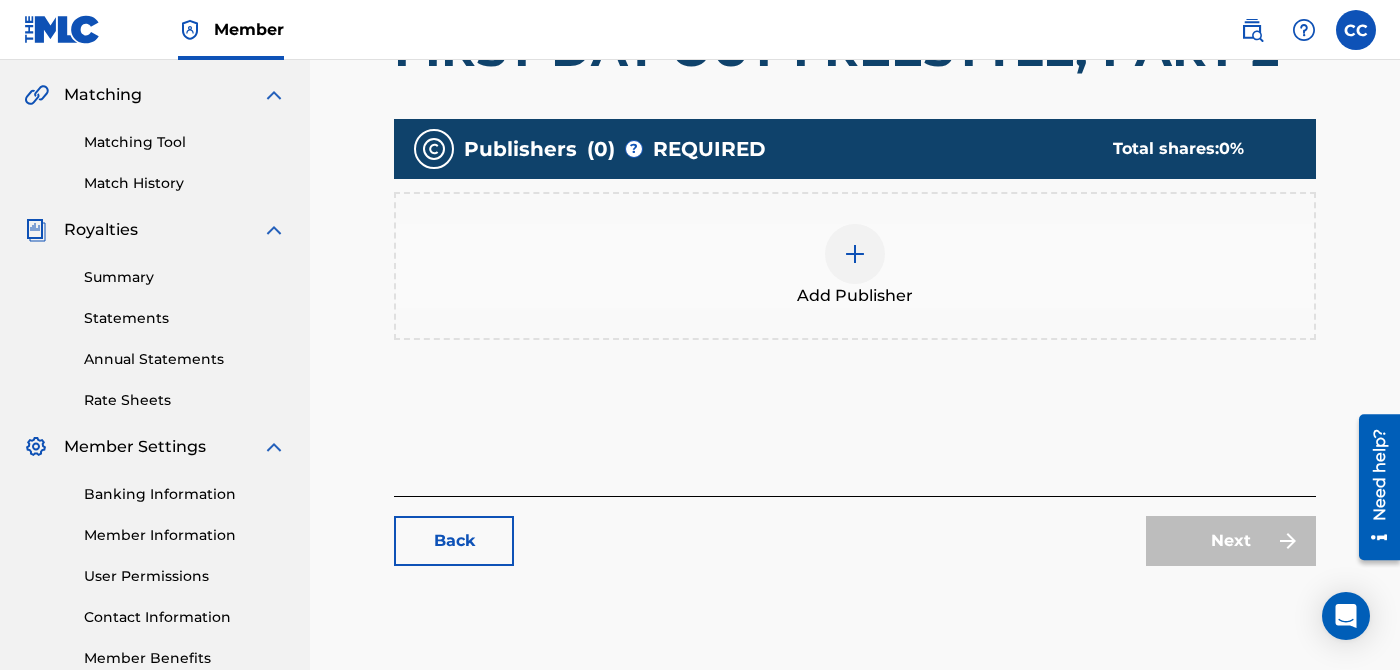 scroll, scrollTop: 570, scrollLeft: 0, axis: vertical 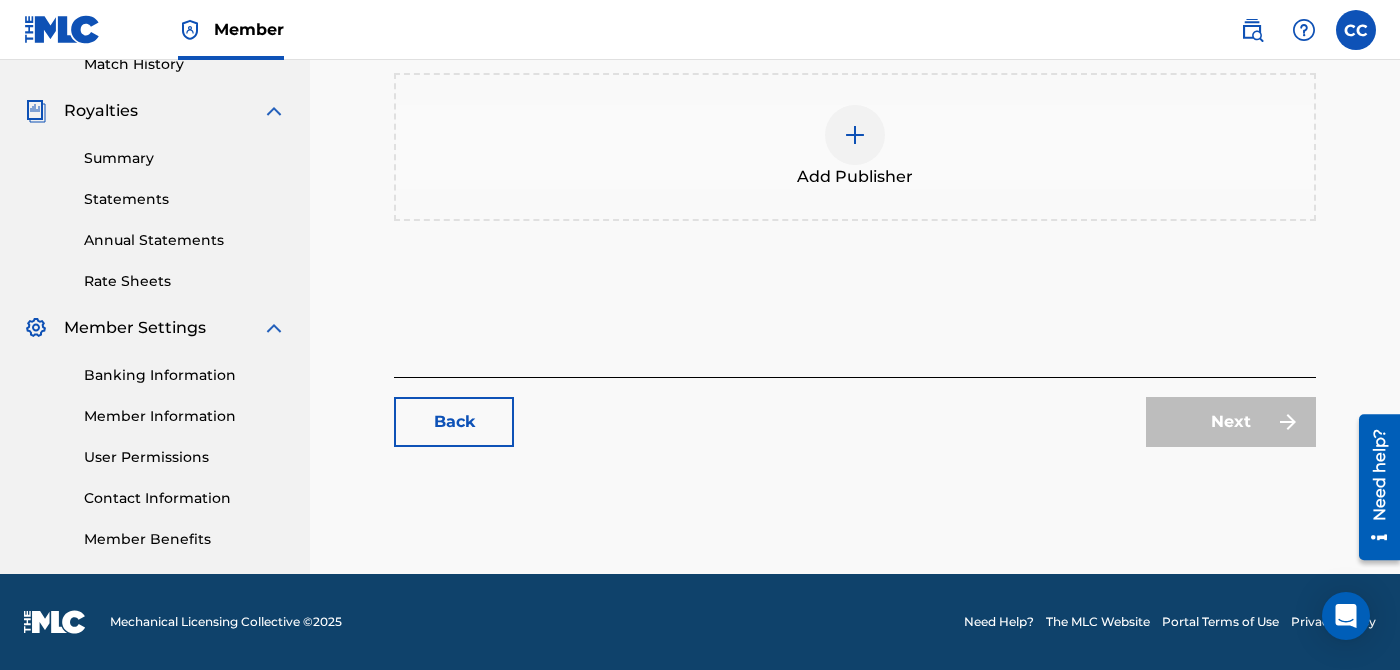 click on "Add Publishers & Shares Enter your publisher(s)/administrator(s). FIRST DAY OUT FREESTYLE, PART 2 Publishers ( 0 ) ? REQUIRED Total shares:  0 % Add Publisher" at bounding box center (855, 99) 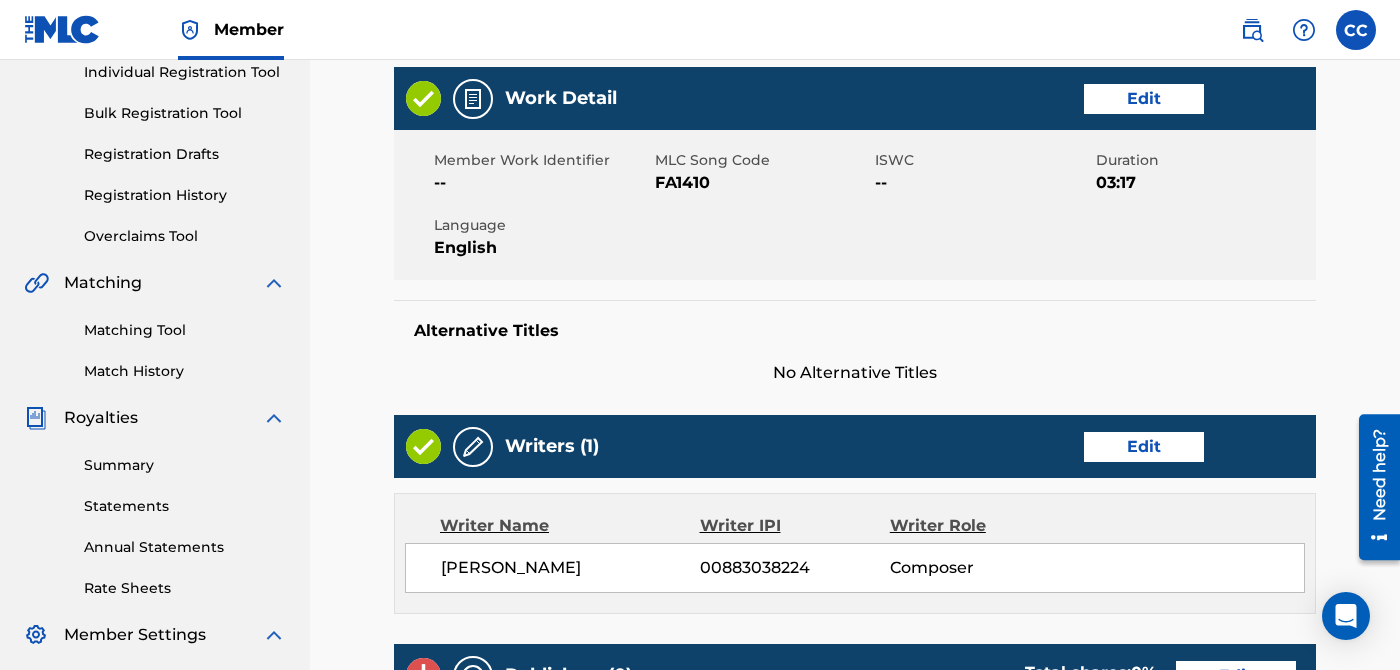 scroll, scrollTop: 262, scrollLeft: 0, axis: vertical 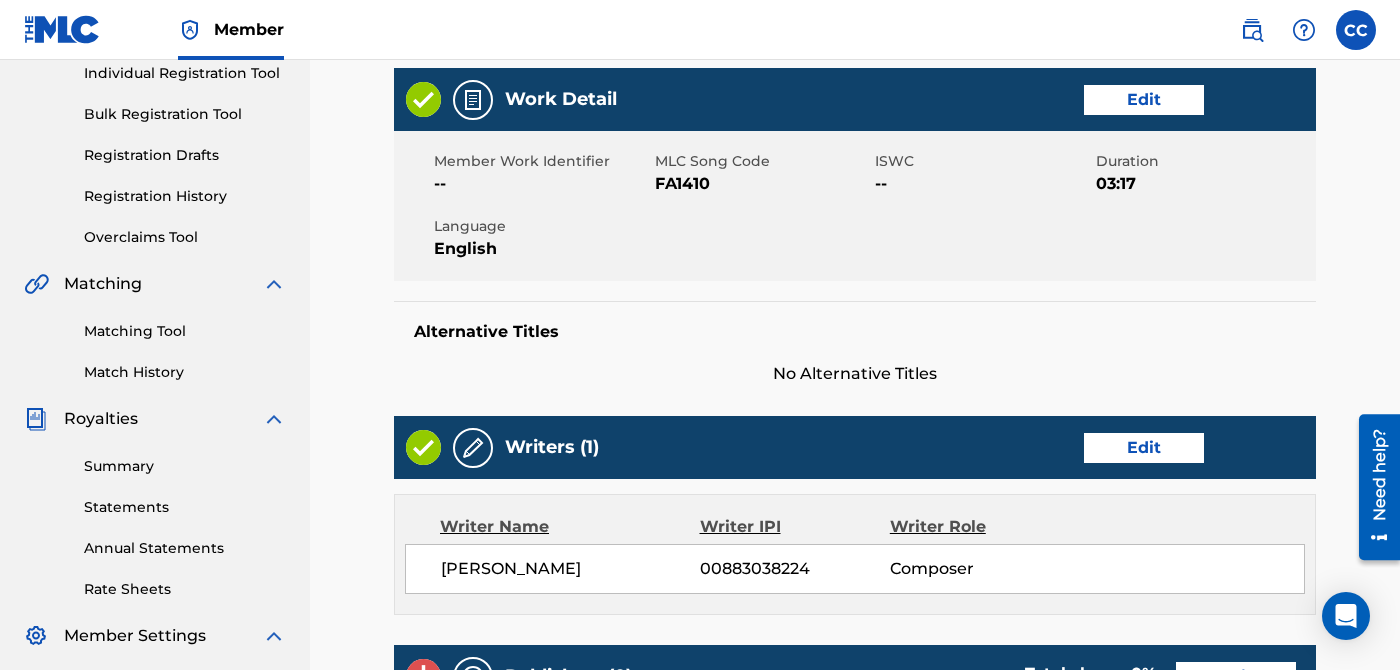 click on "Edit" at bounding box center (1144, 448) 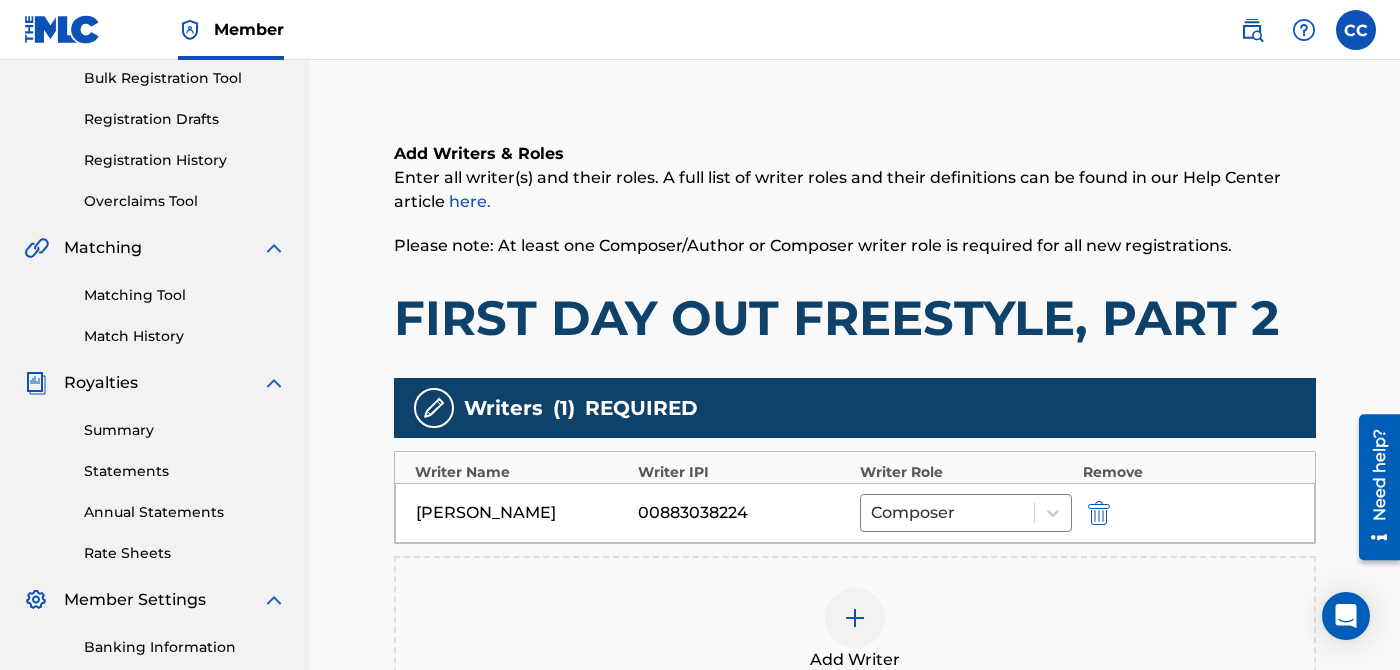 scroll, scrollTop: 624, scrollLeft: 0, axis: vertical 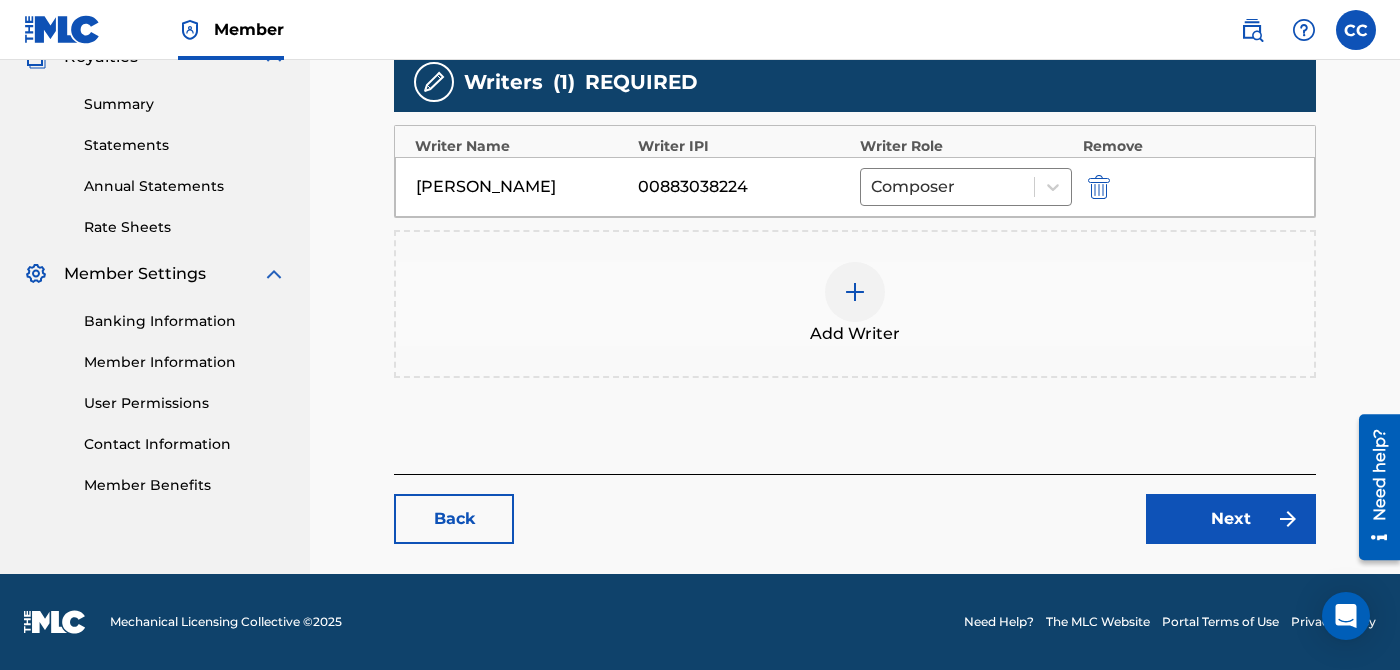 click at bounding box center [1099, 187] 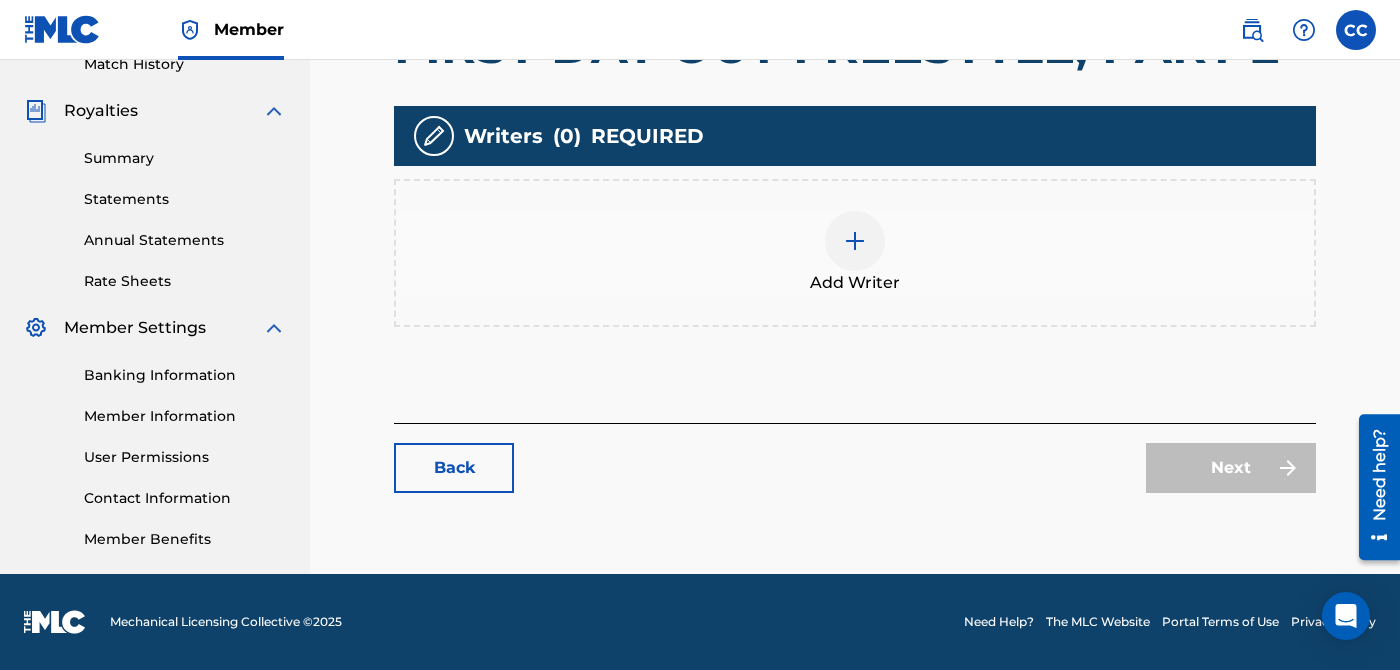 scroll, scrollTop: 570, scrollLeft: 0, axis: vertical 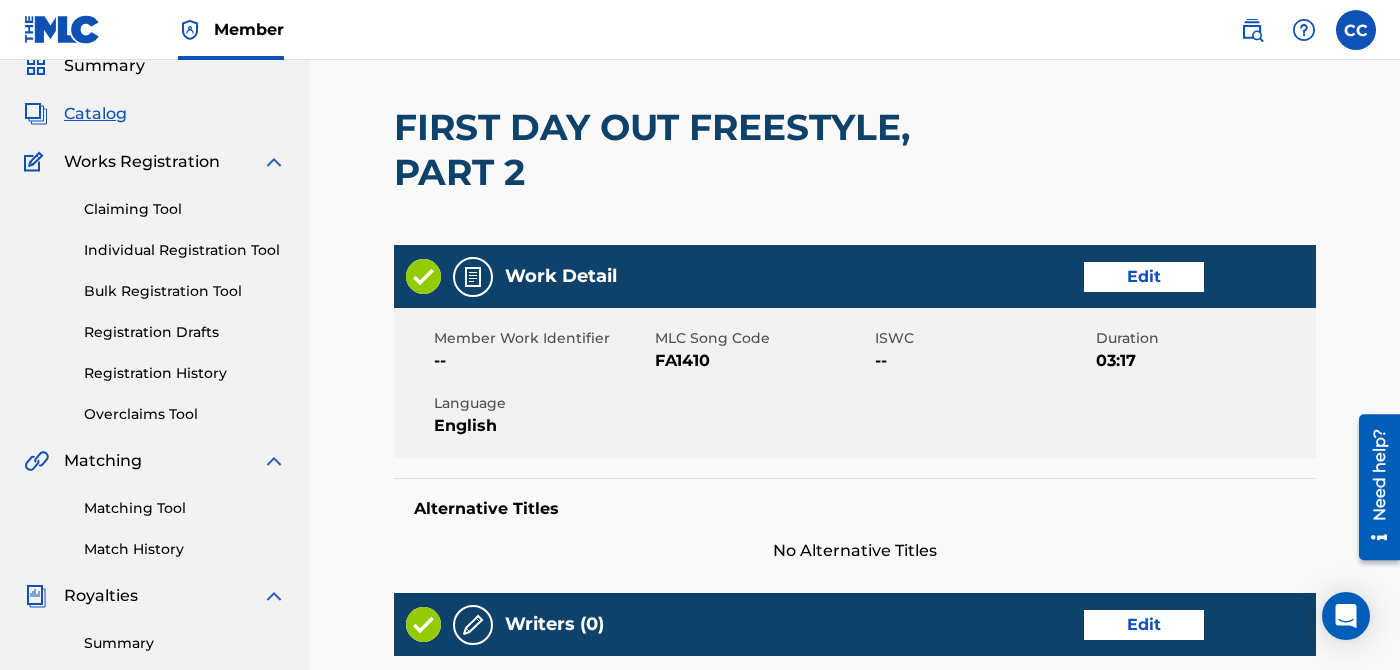 click on "Edit" at bounding box center [1144, 277] 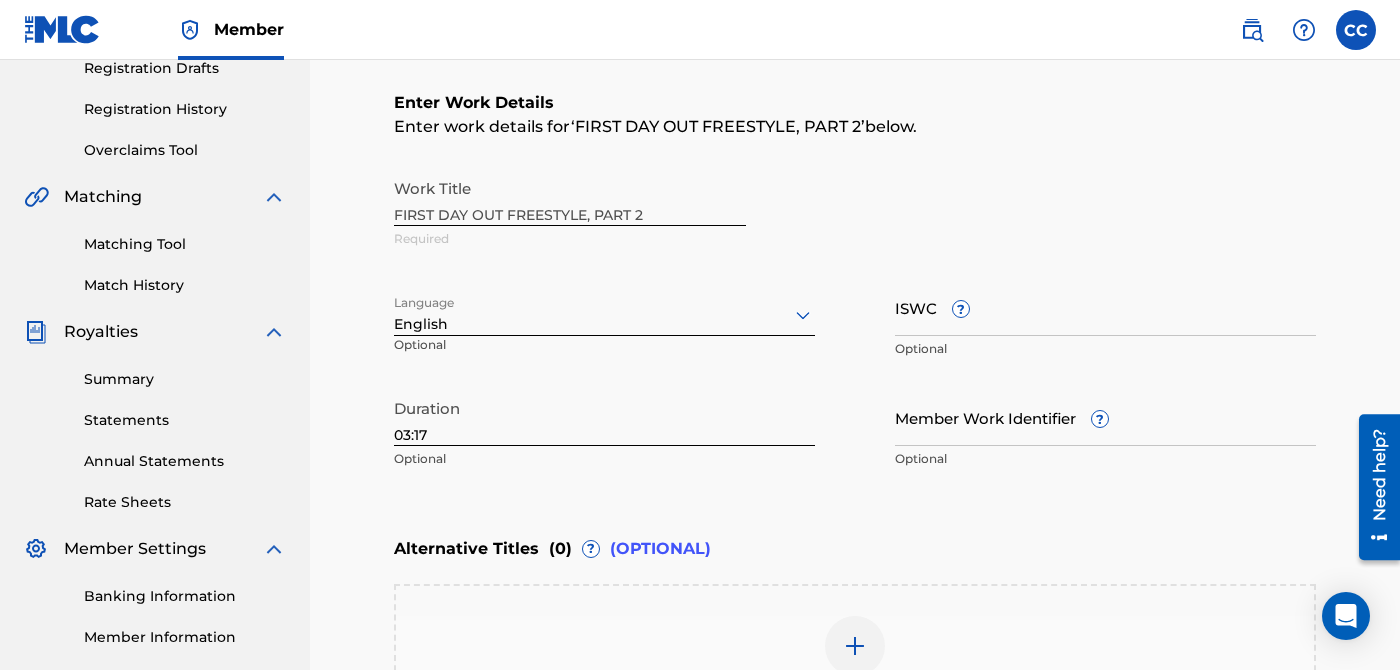 scroll, scrollTop: 656, scrollLeft: 0, axis: vertical 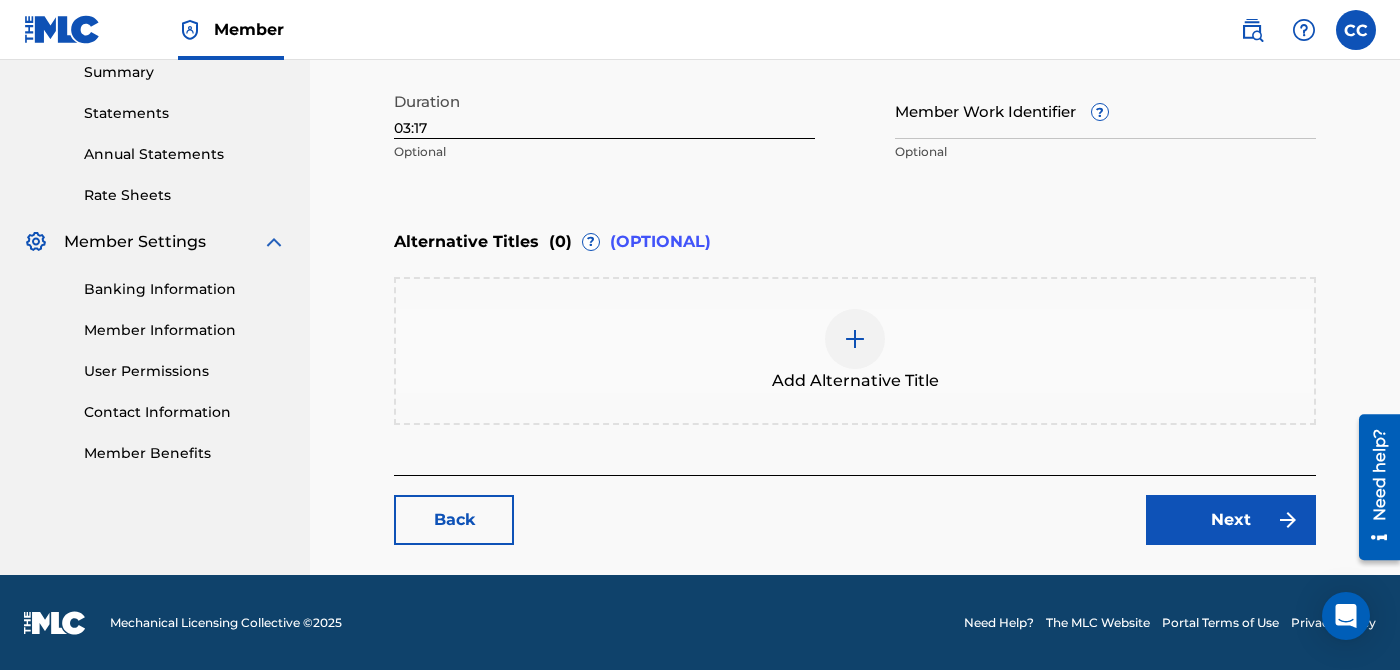 click on "Back" at bounding box center (454, 520) 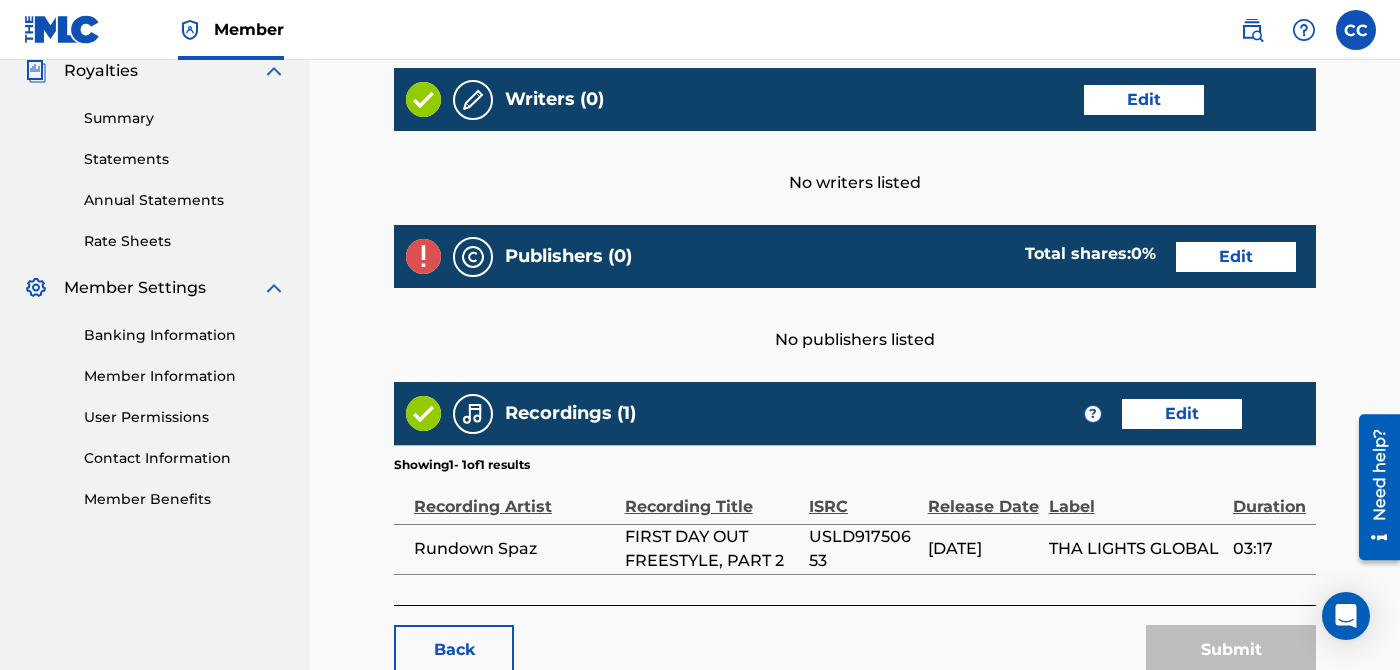 scroll, scrollTop: 611, scrollLeft: 0, axis: vertical 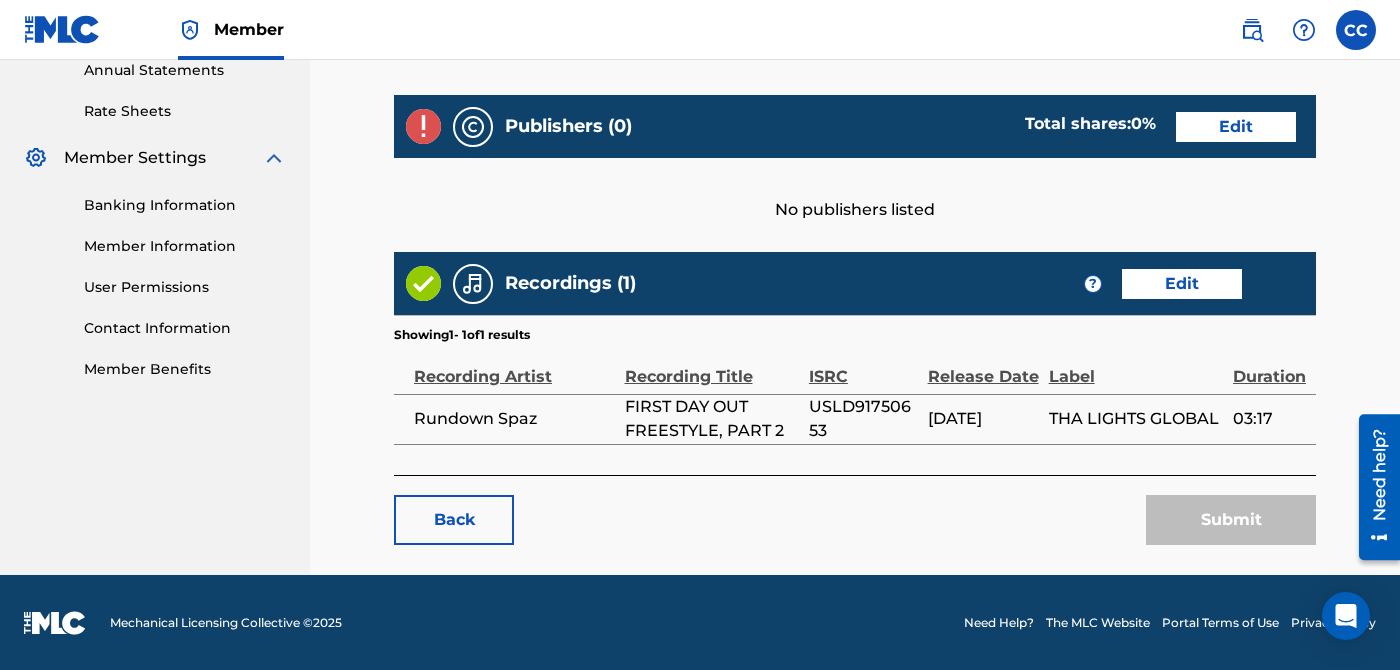 click on "Edit" at bounding box center (1182, 284) 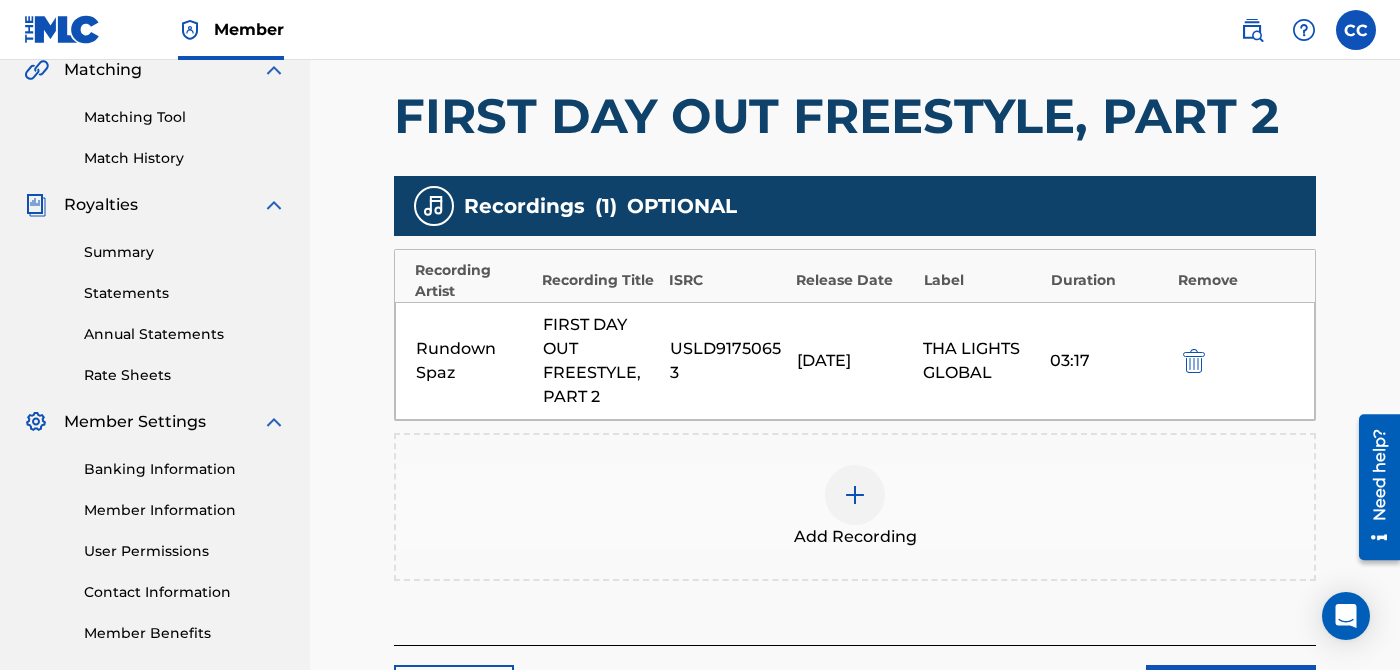 scroll, scrollTop: 482, scrollLeft: 0, axis: vertical 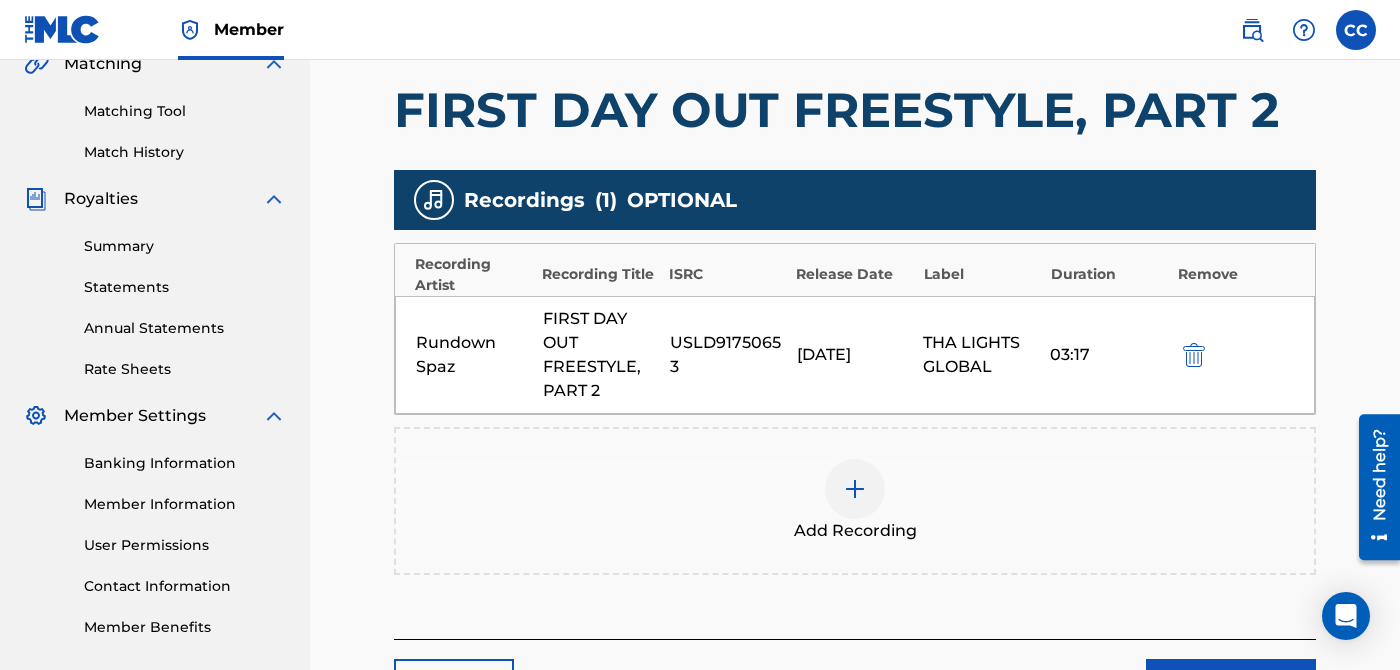 click at bounding box center (1194, 355) 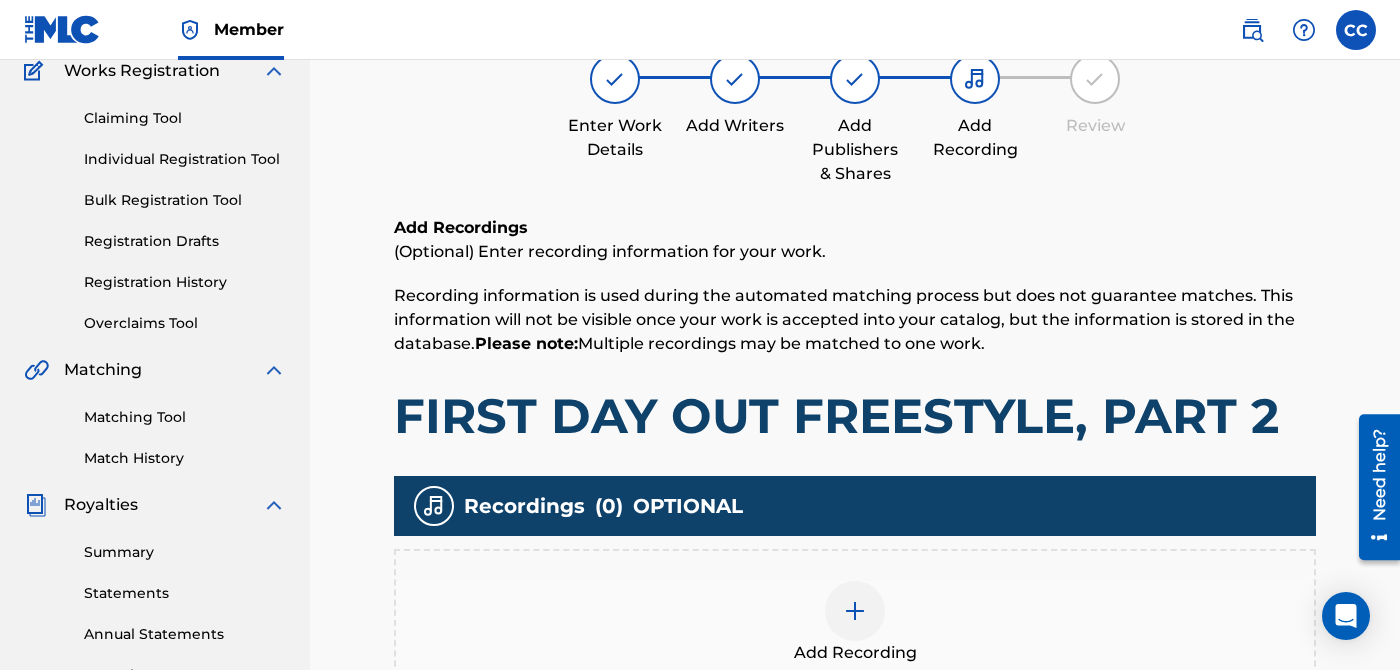 scroll, scrollTop: 570, scrollLeft: 0, axis: vertical 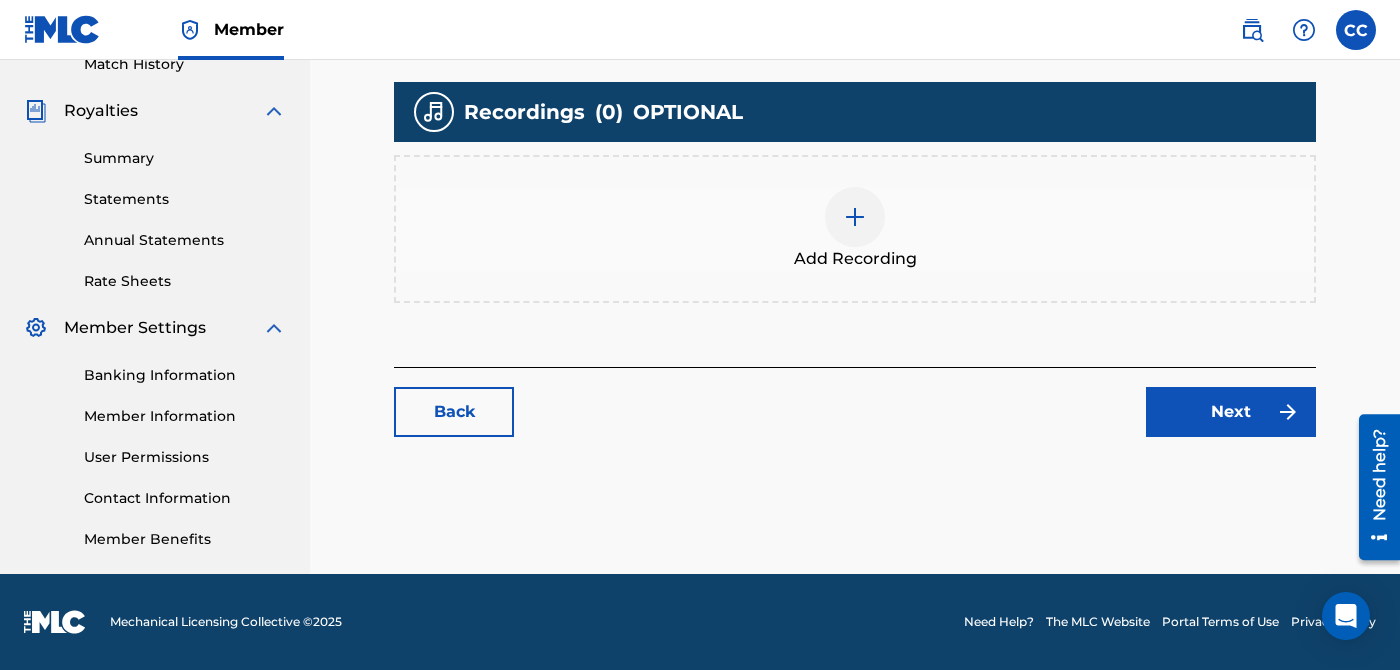 click on "Next" at bounding box center (1231, 412) 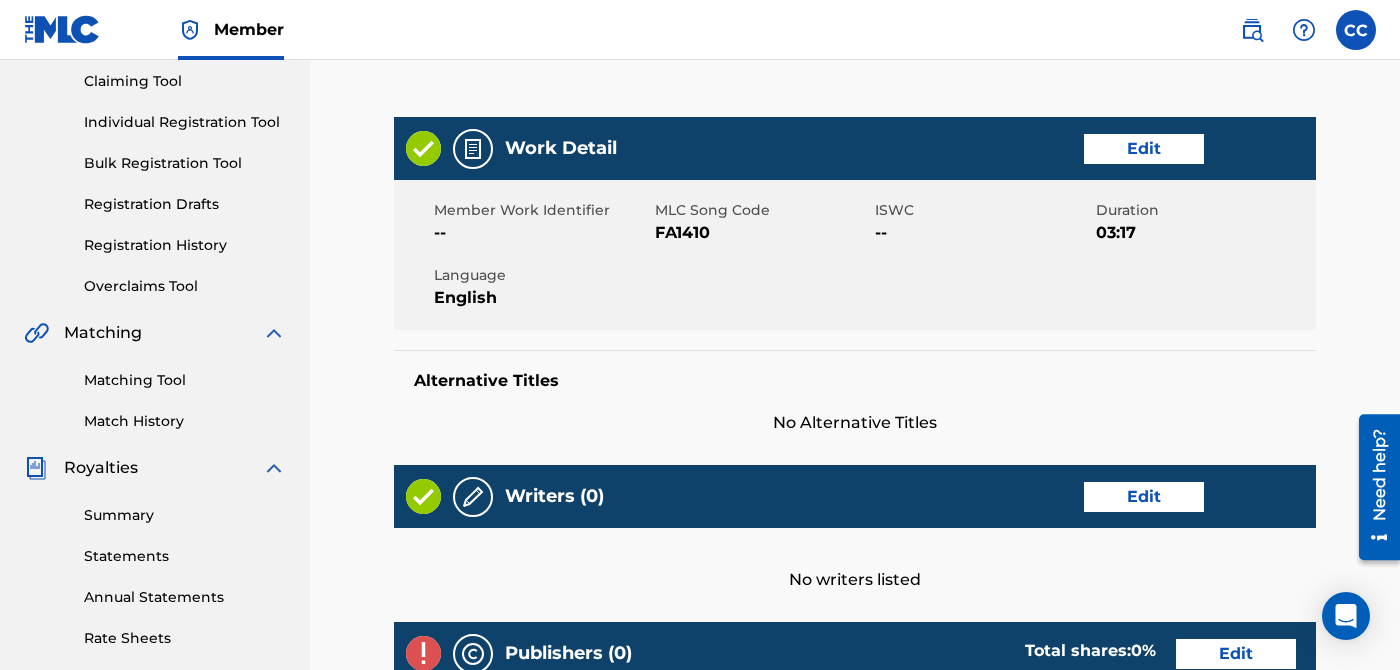 scroll, scrollTop: 68, scrollLeft: 0, axis: vertical 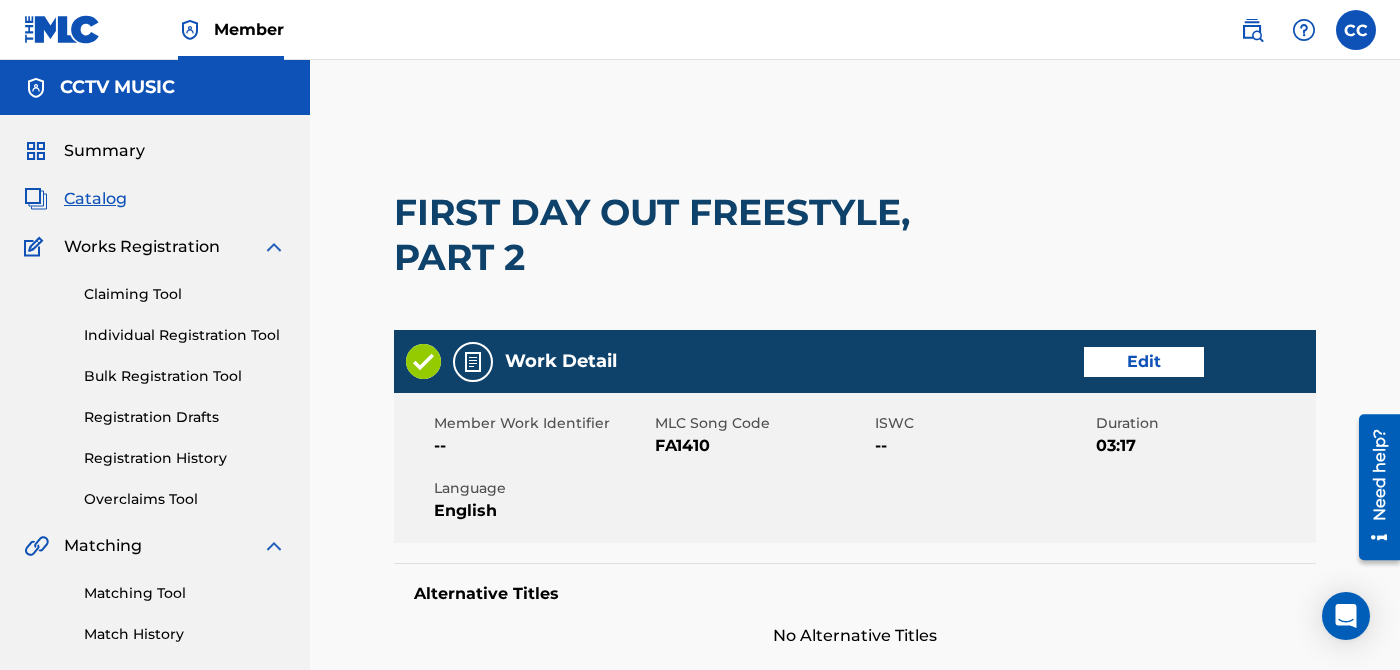 click on "Edit" at bounding box center [1144, 362] 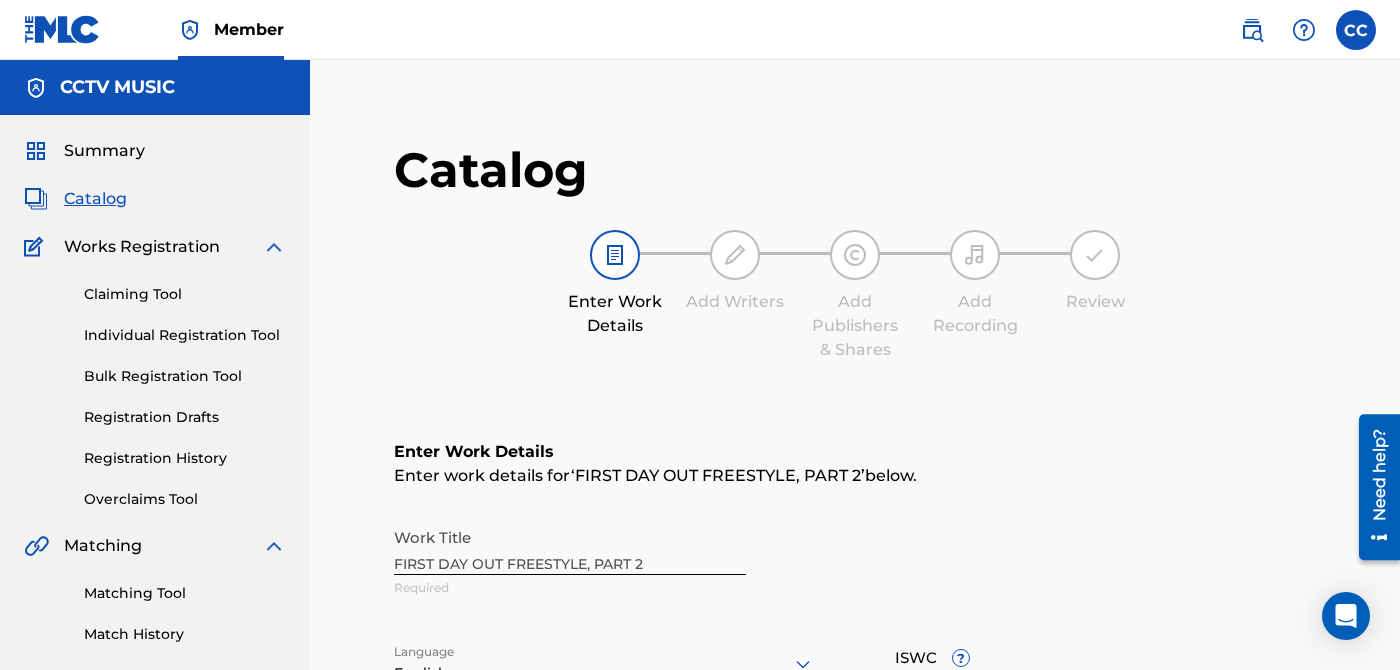 click on "Overclaims Tool" at bounding box center (185, 499) 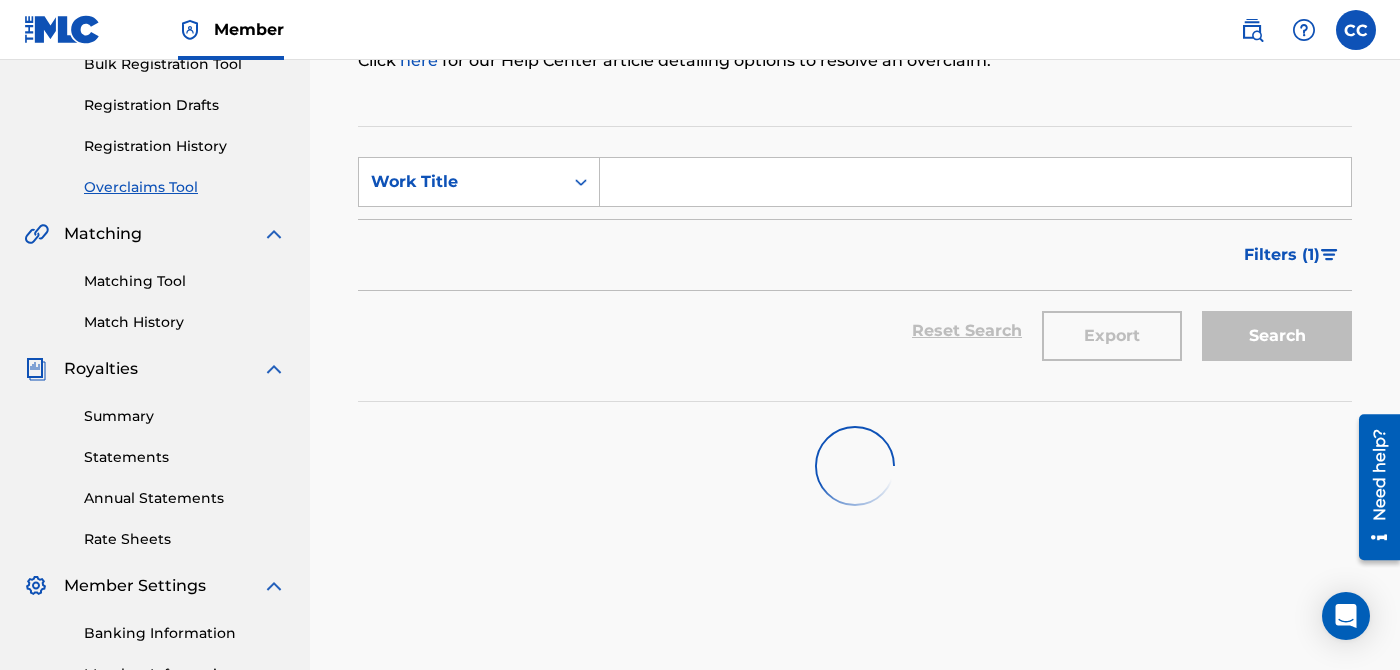 scroll, scrollTop: 313, scrollLeft: 0, axis: vertical 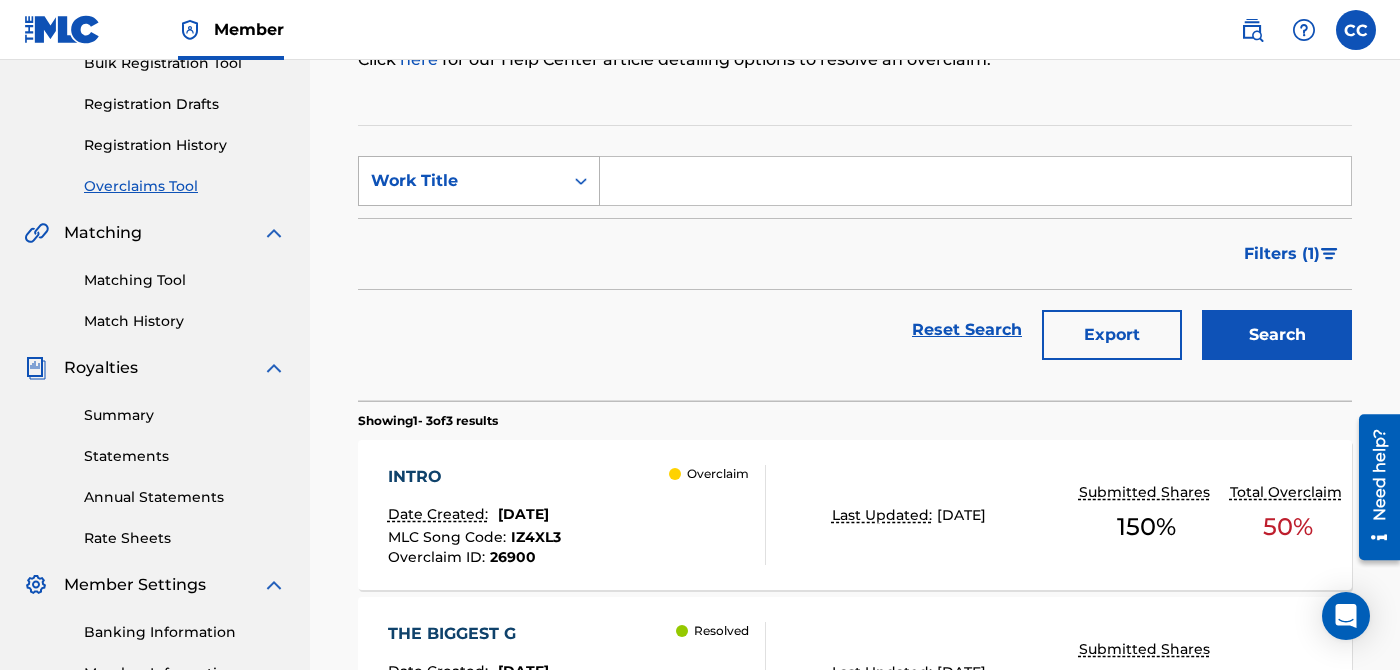 click 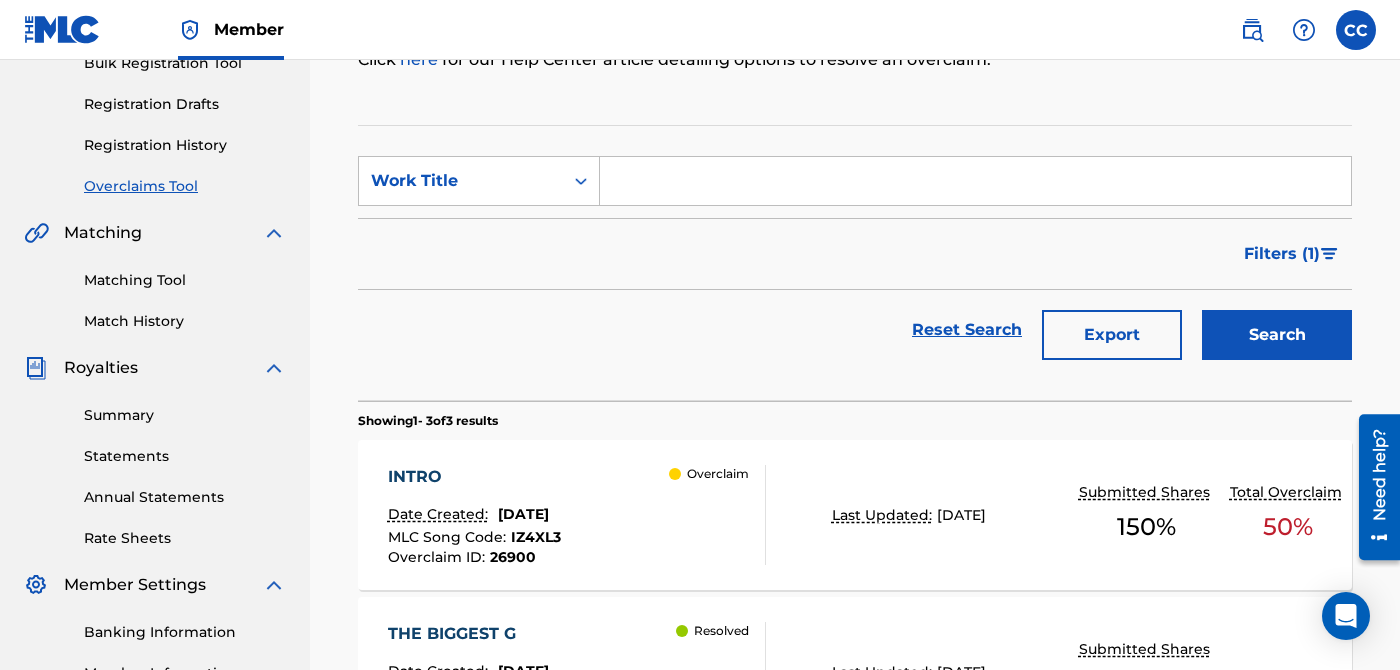 click at bounding box center [975, 181] 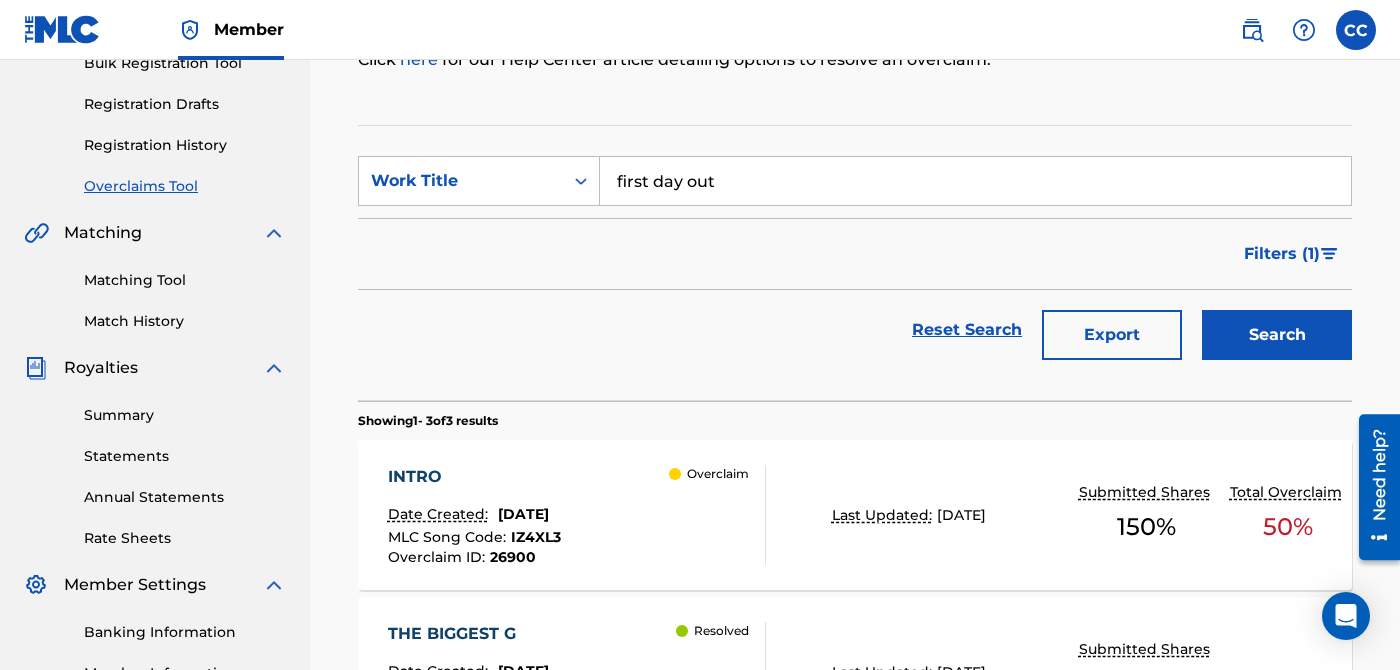 click on "Search" at bounding box center (1277, 335) 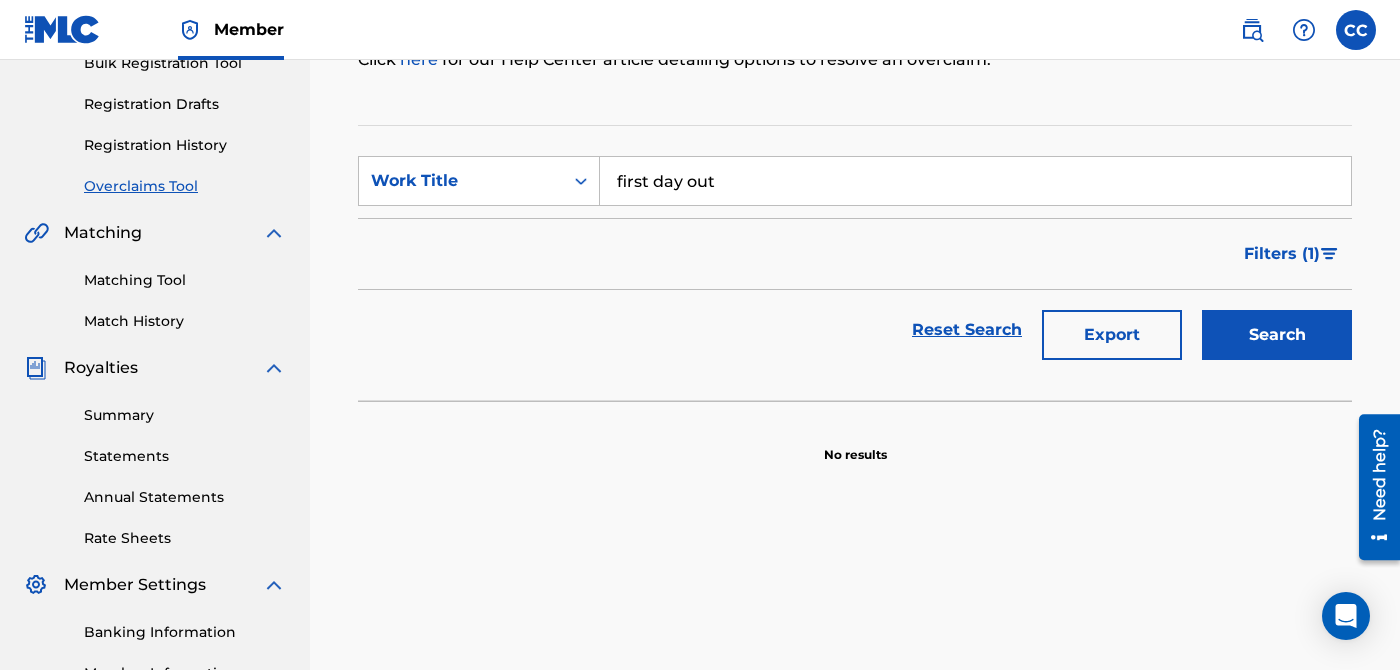 click on "SearchWithCriteria0e32b6e8-0aa6-4192-b444-facf66d96cb4 Work Title first day out Filter Status of Overclaim Overclaim Dispute Resolved Merged Canceled Sort By Most Recent Overclaim Remaining Action Time Document Status Document Needed Document Pending Review Document Accepted Amendment Status Document Needed Document Pending Review Document Accepted Remove Filters Apply Filters Filters ( 1 ) Reset Search Export Search" at bounding box center (855, 263) 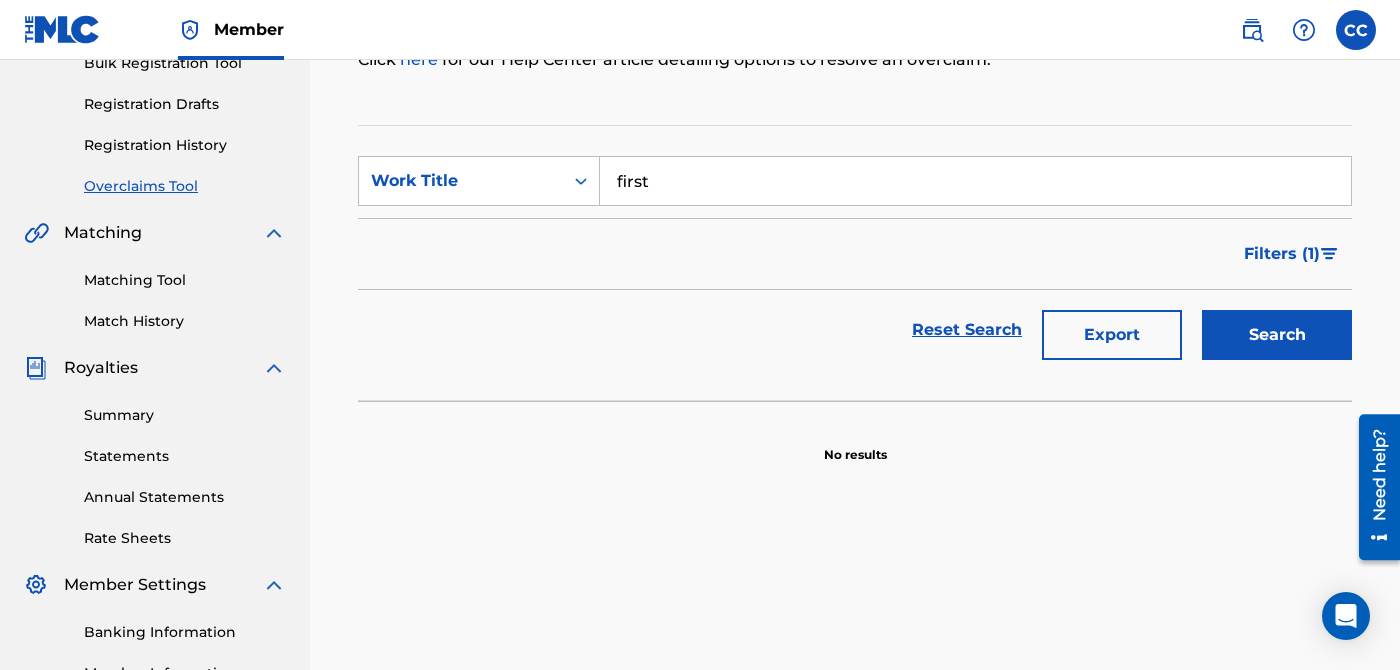 type on "first" 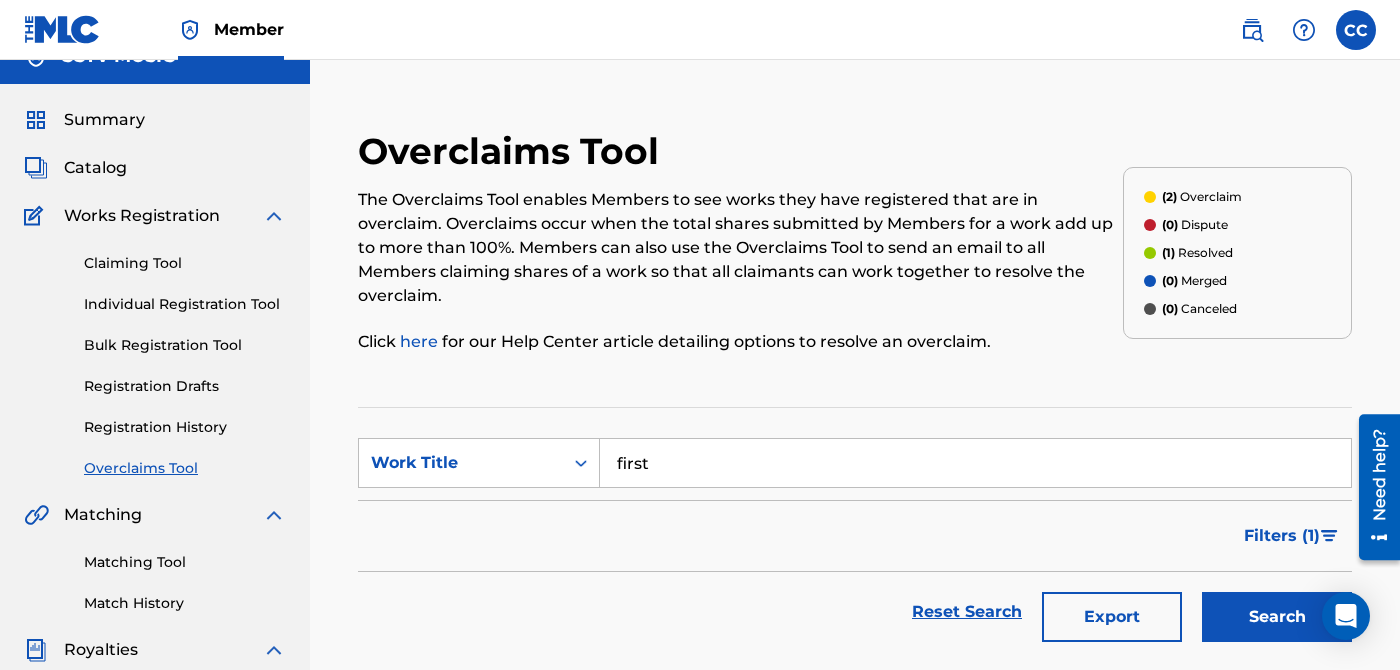 scroll, scrollTop: 29, scrollLeft: 0, axis: vertical 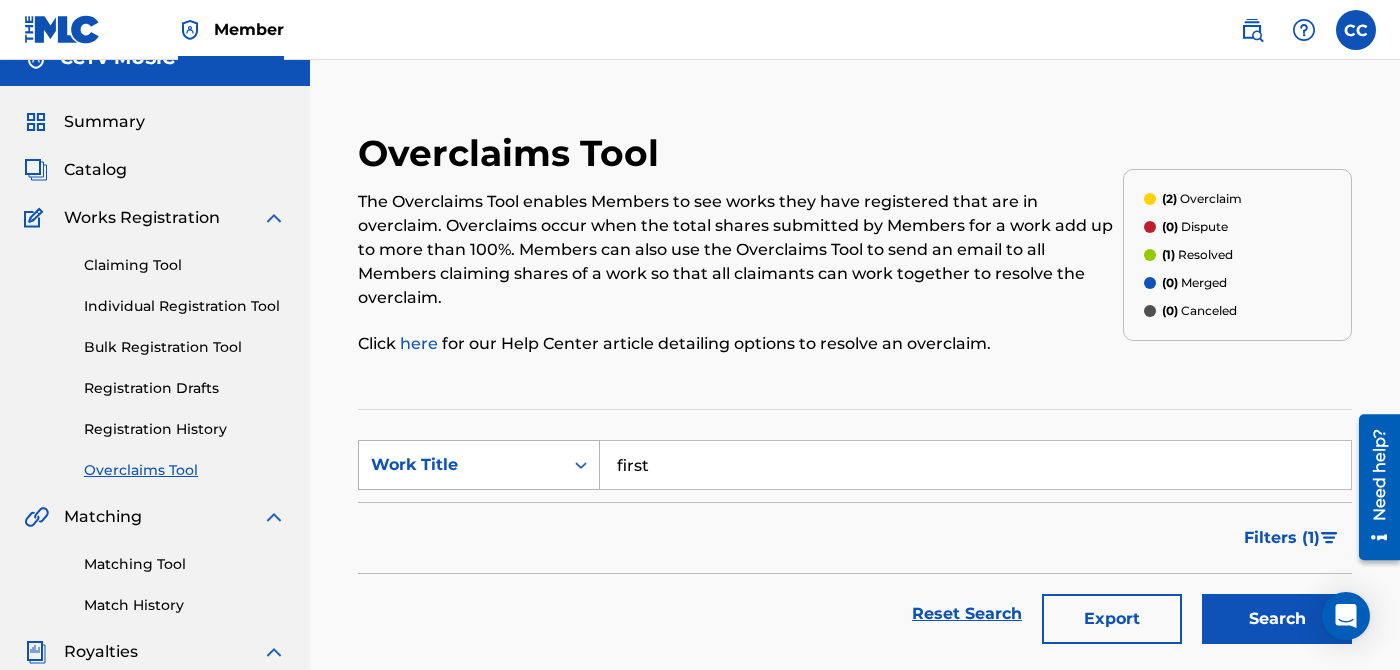 drag, startPoint x: 677, startPoint y: 438, endPoint x: 563, endPoint y: 438, distance: 114 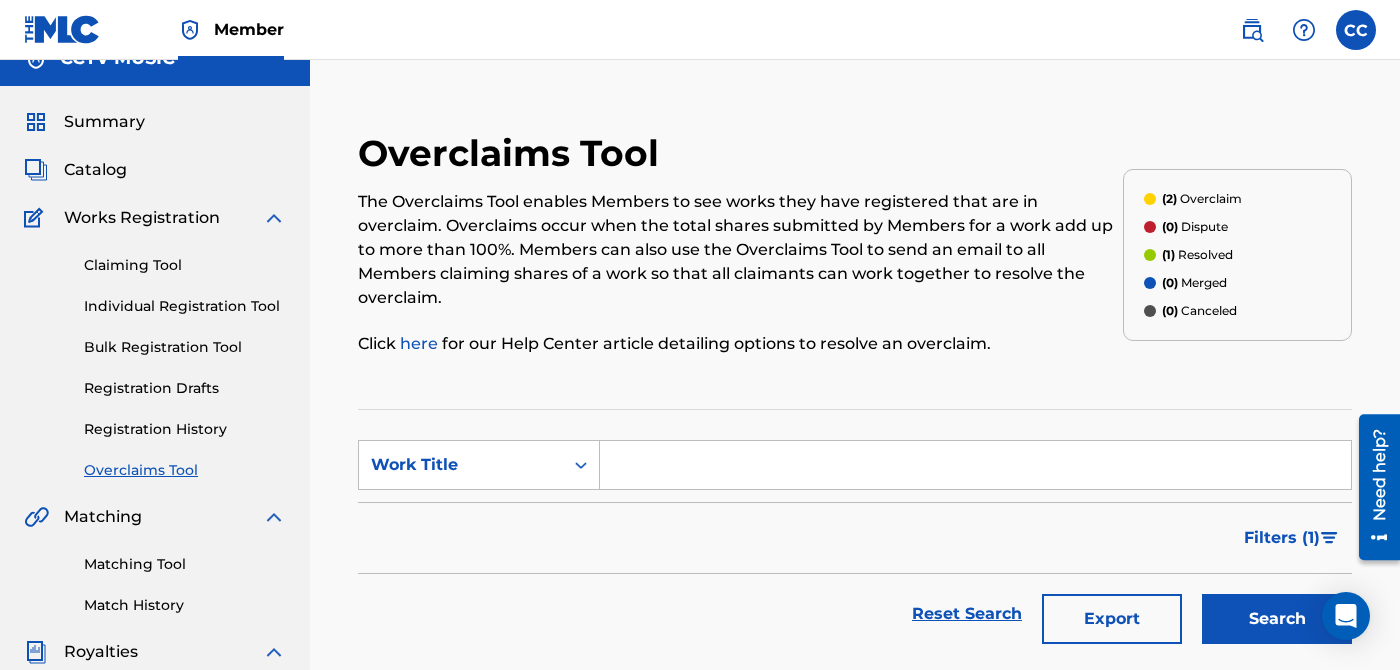 click on "Filters ( 1 )" at bounding box center [855, 538] 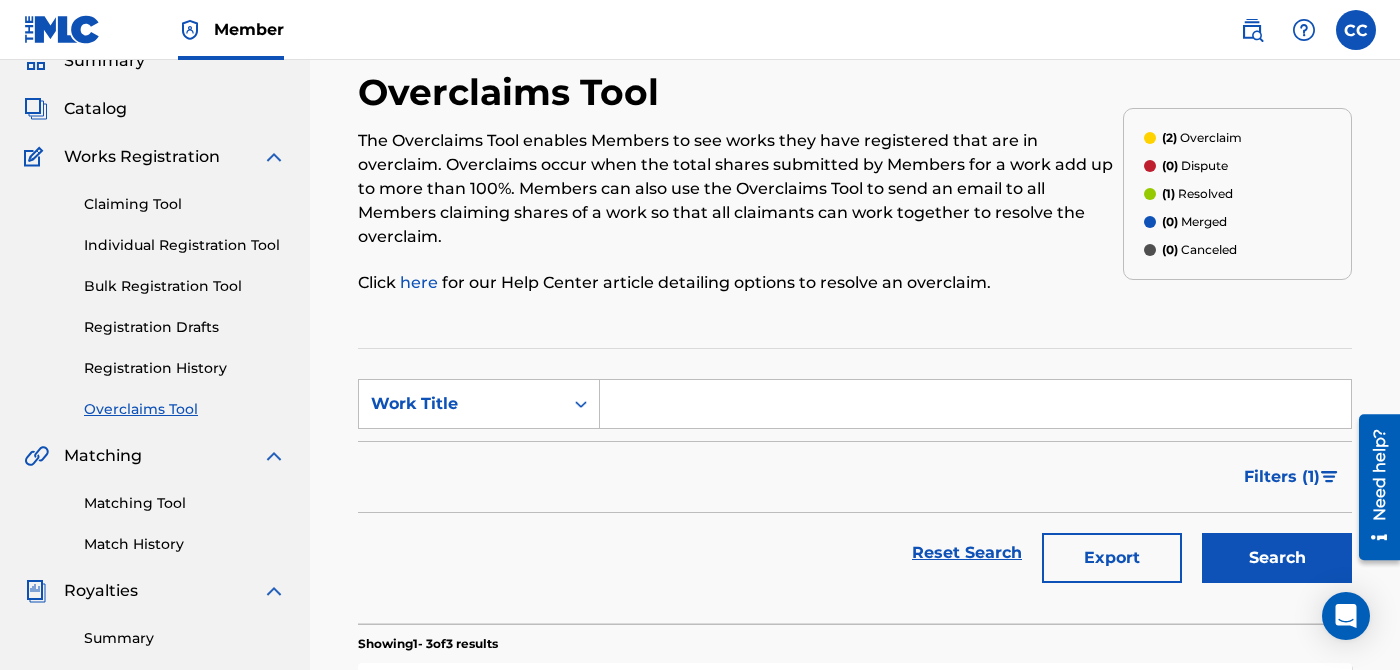 scroll, scrollTop: 0, scrollLeft: 0, axis: both 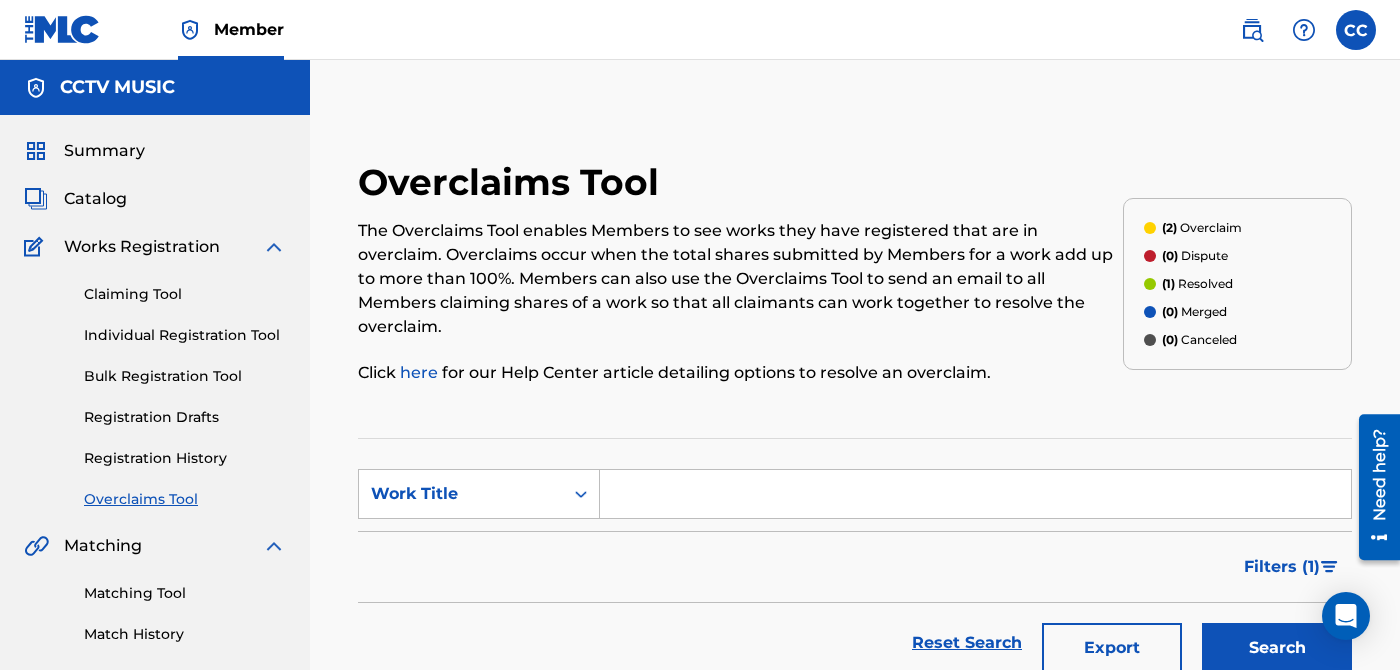 click at bounding box center (975, 494) 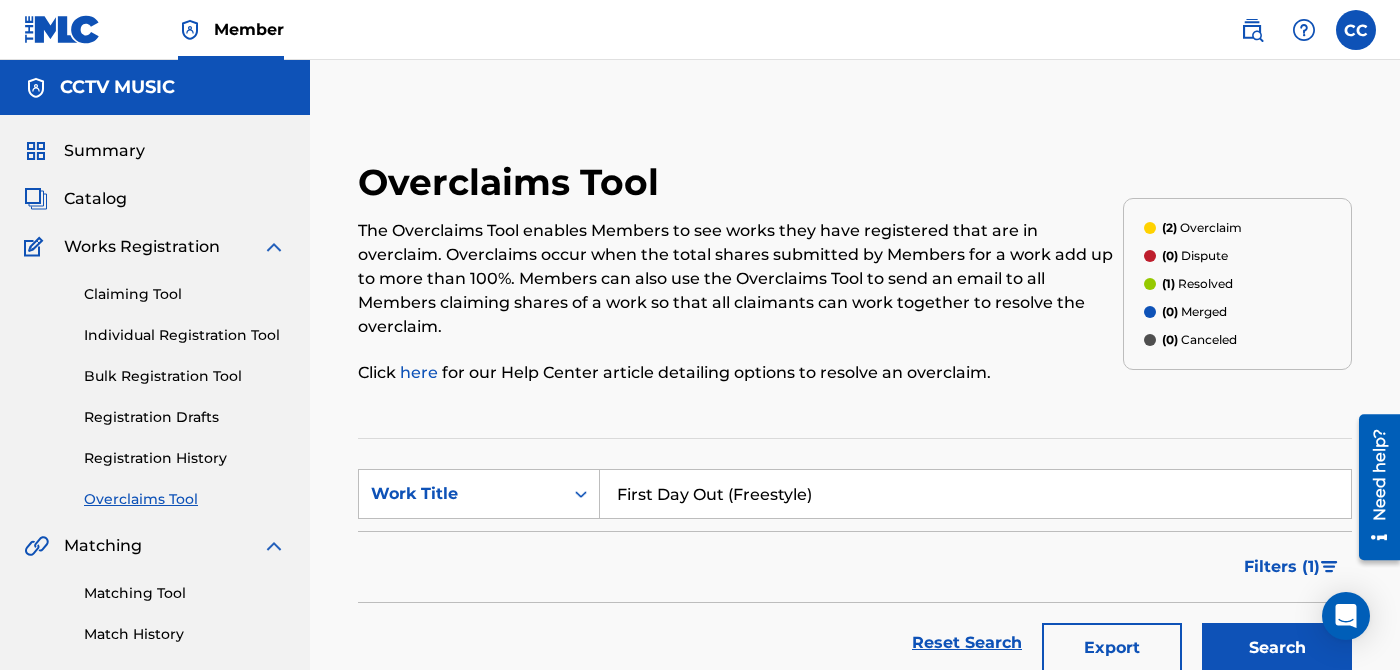 type on "First Day Out (Freestyle)" 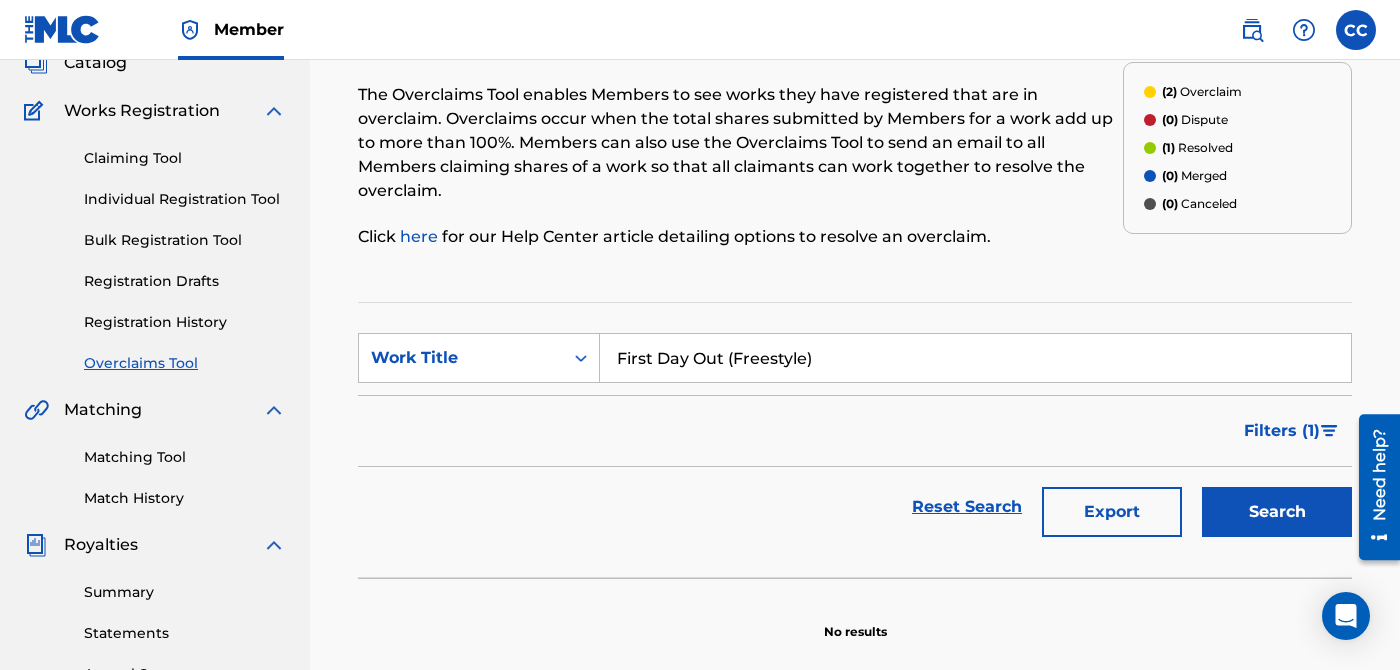 scroll, scrollTop: 131, scrollLeft: 0, axis: vertical 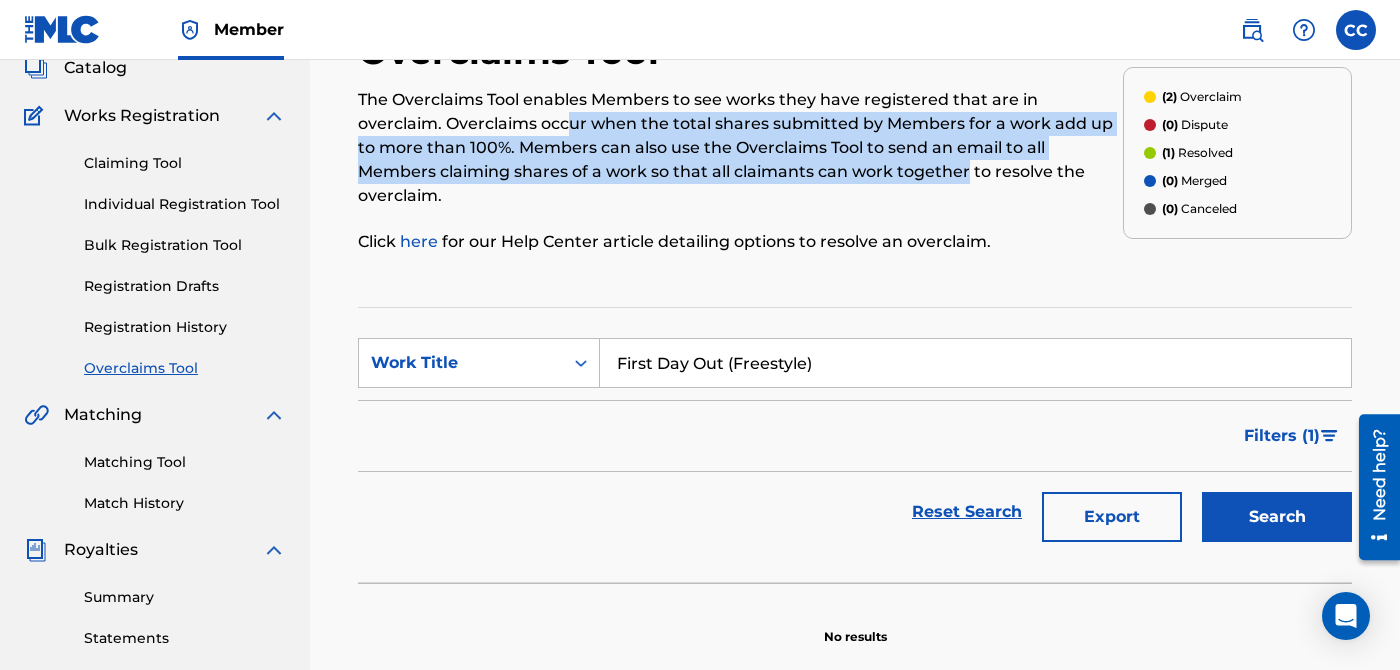 drag, startPoint x: 479, startPoint y: 116, endPoint x: 881, endPoint y: 164, distance: 404.85553 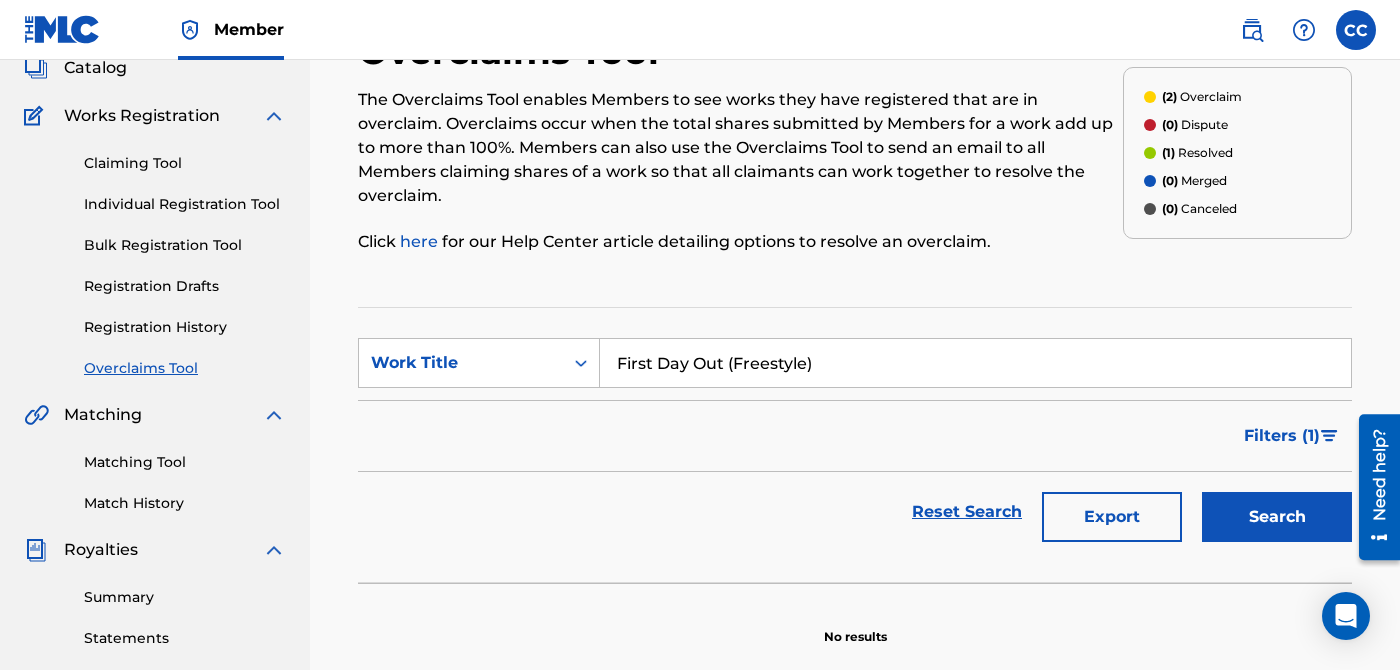 click on "The Overclaims Tool enables Members to see works they have registered that are in overclaim. Overclaims occur when the total shares submitted by Members for a work add up to more than 100%. Members can also use the Overclaims Tool to send an email to all Members claiming shares of a work so that all claimants can work together to resolve the overclaim." at bounding box center [740, 148] 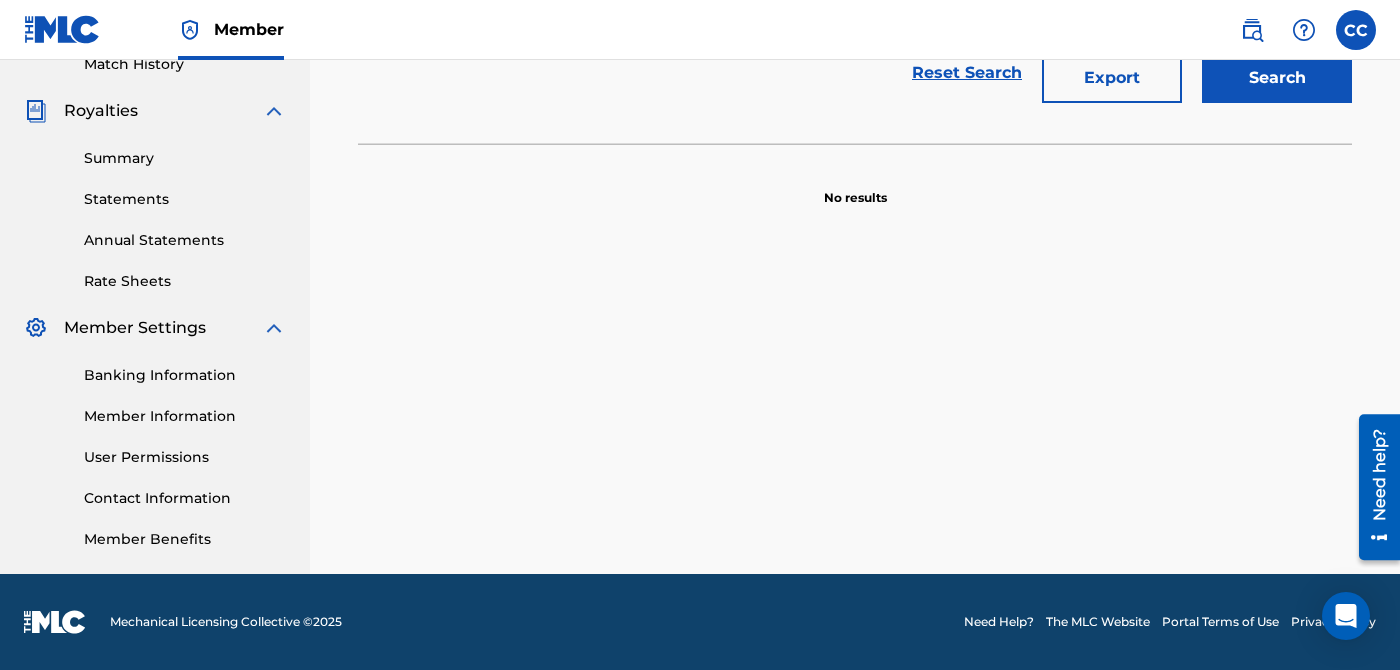 scroll, scrollTop: 0, scrollLeft: 0, axis: both 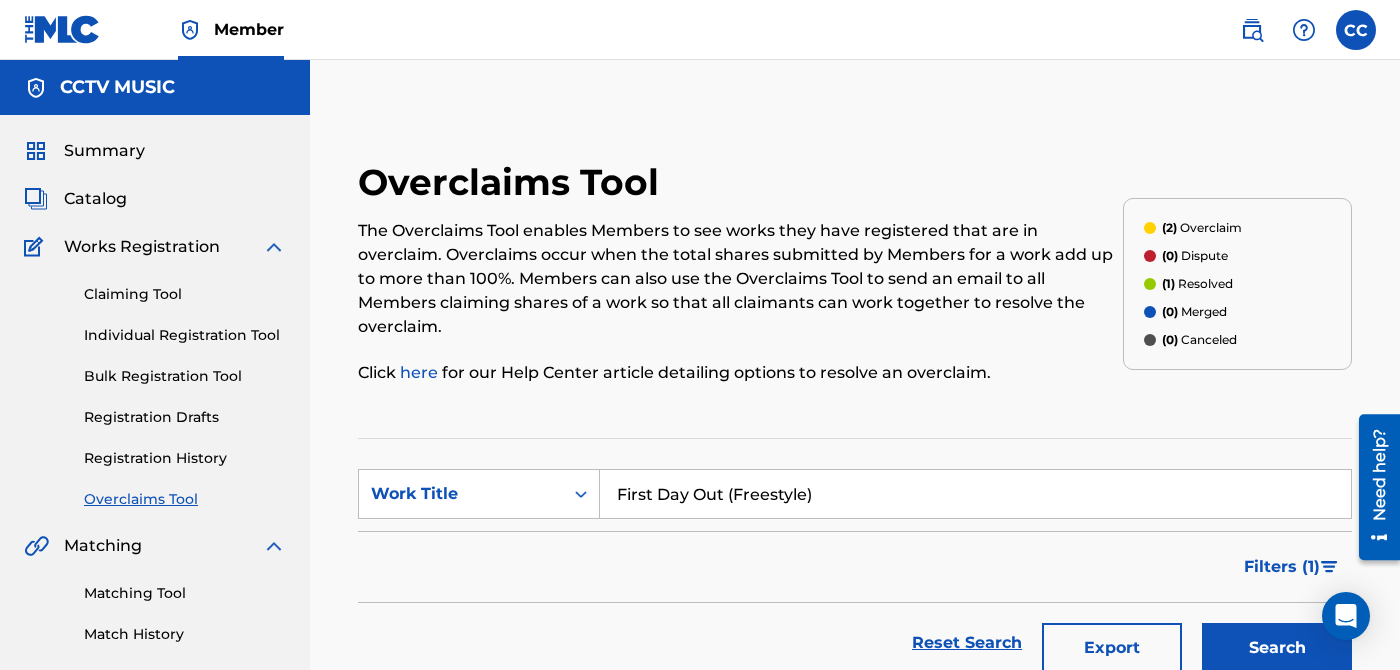 click on "Catalog" at bounding box center (95, 199) 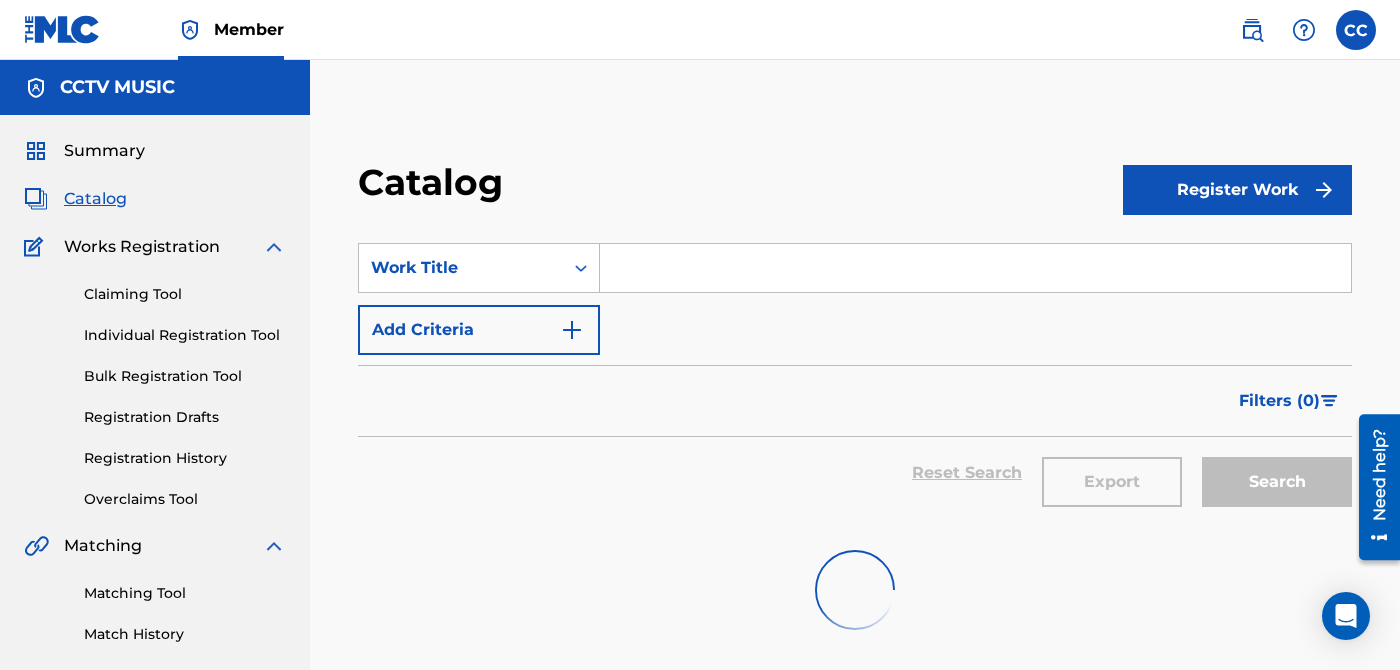 click at bounding box center (975, 268) 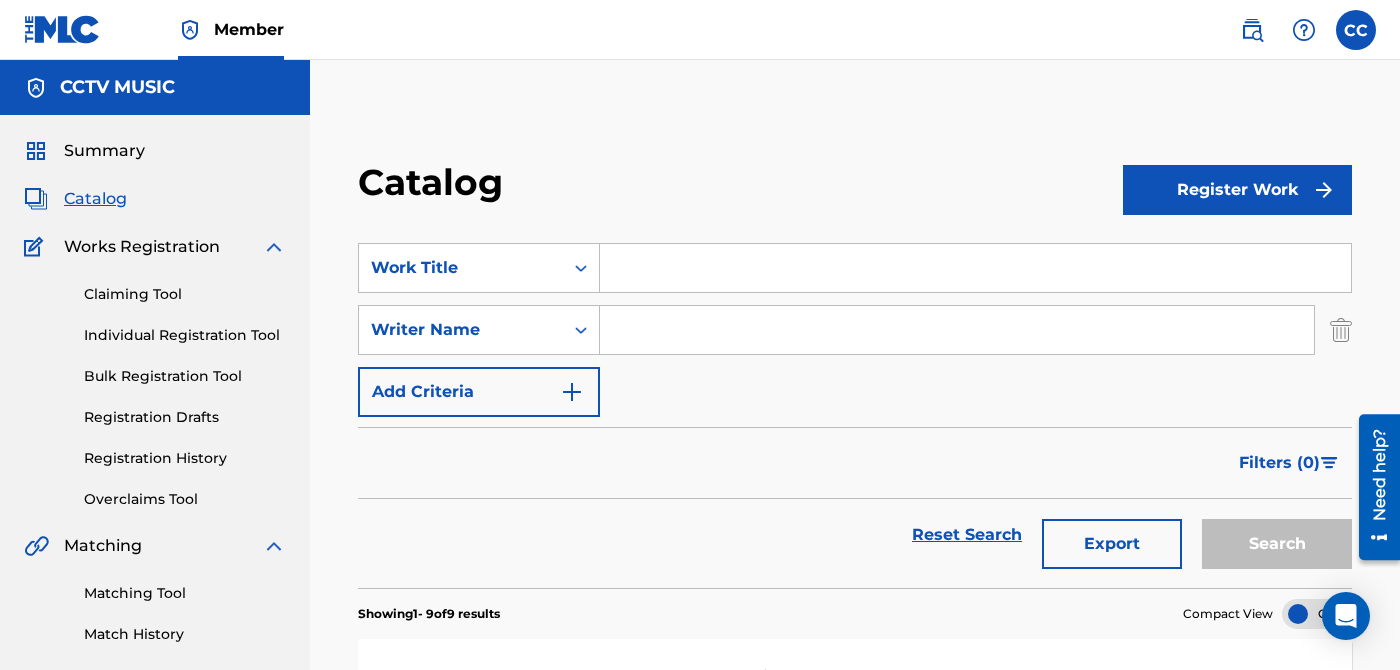 click at bounding box center (957, 330) 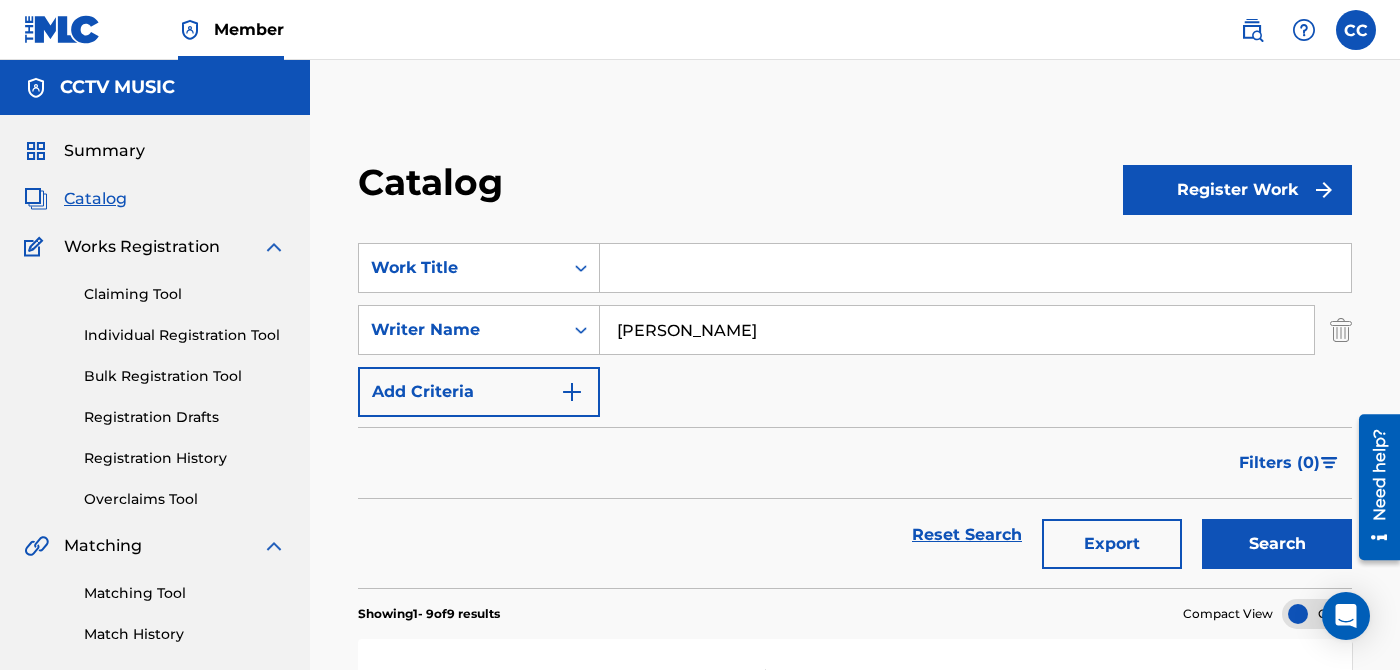 type on "[PERSON_NAME]" 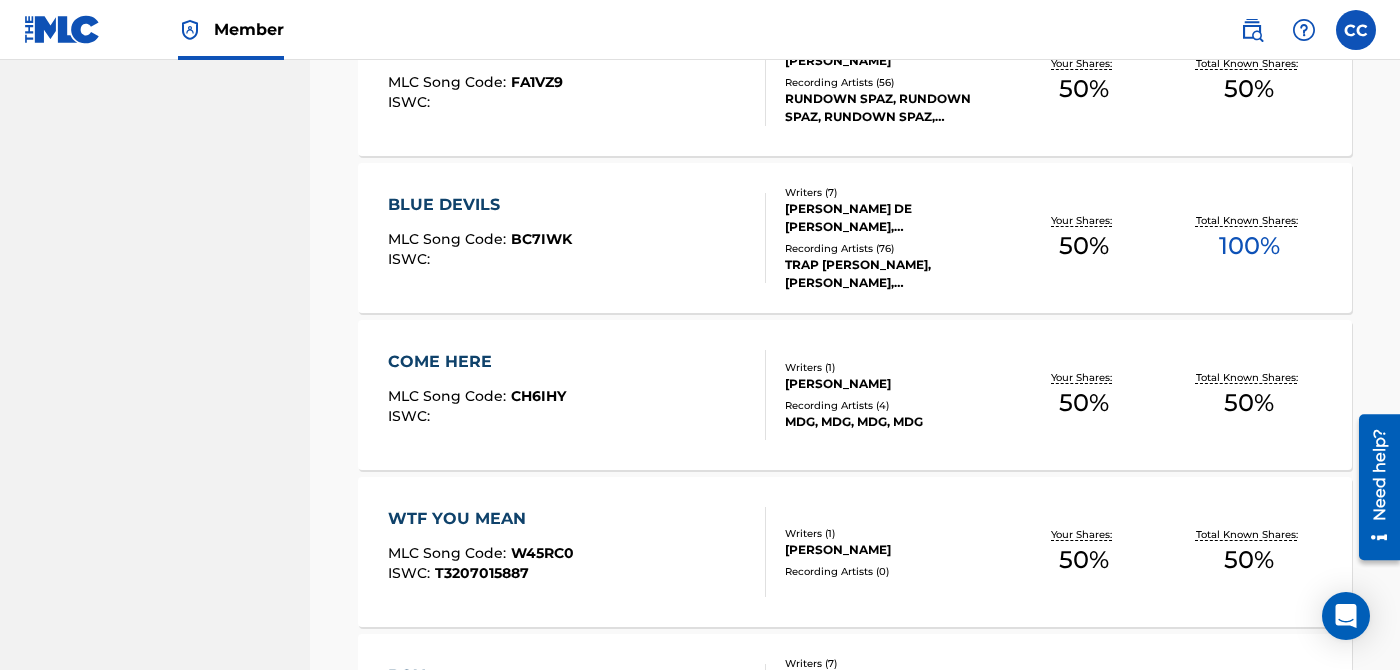 scroll, scrollTop: 1259, scrollLeft: 0, axis: vertical 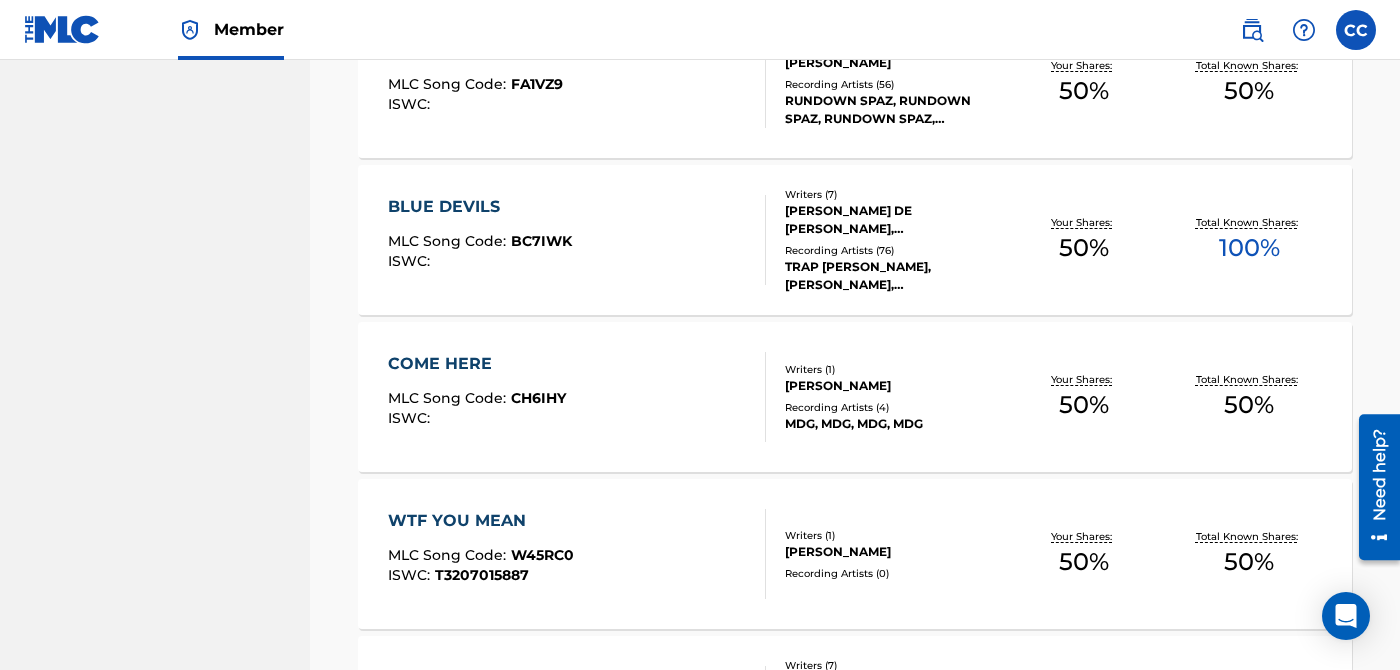 click on "TRAP [PERSON_NAME], [PERSON_NAME], [PERSON_NAME], TRAP [PERSON_NAME],[PERSON_NAME], [PERSON_NAME]" at bounding box center [893, 276] 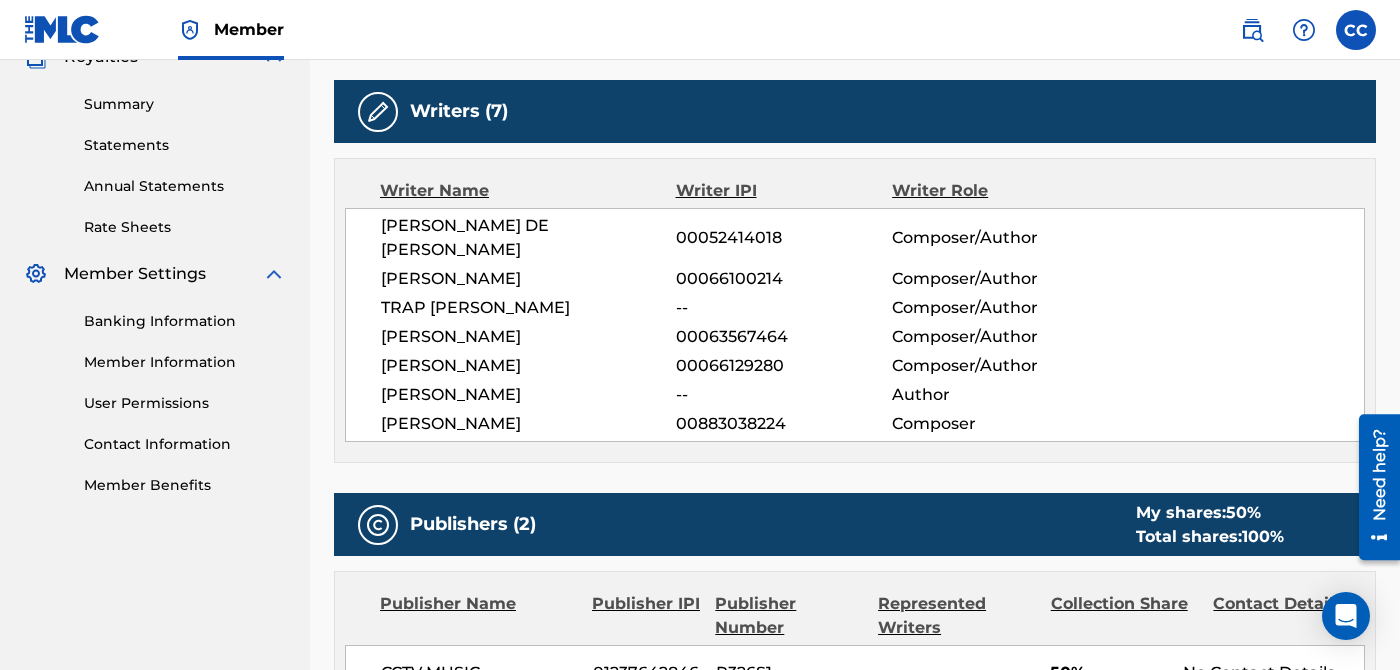 scroll, scrollTop: 0, scrollLeft: 0, axis: both 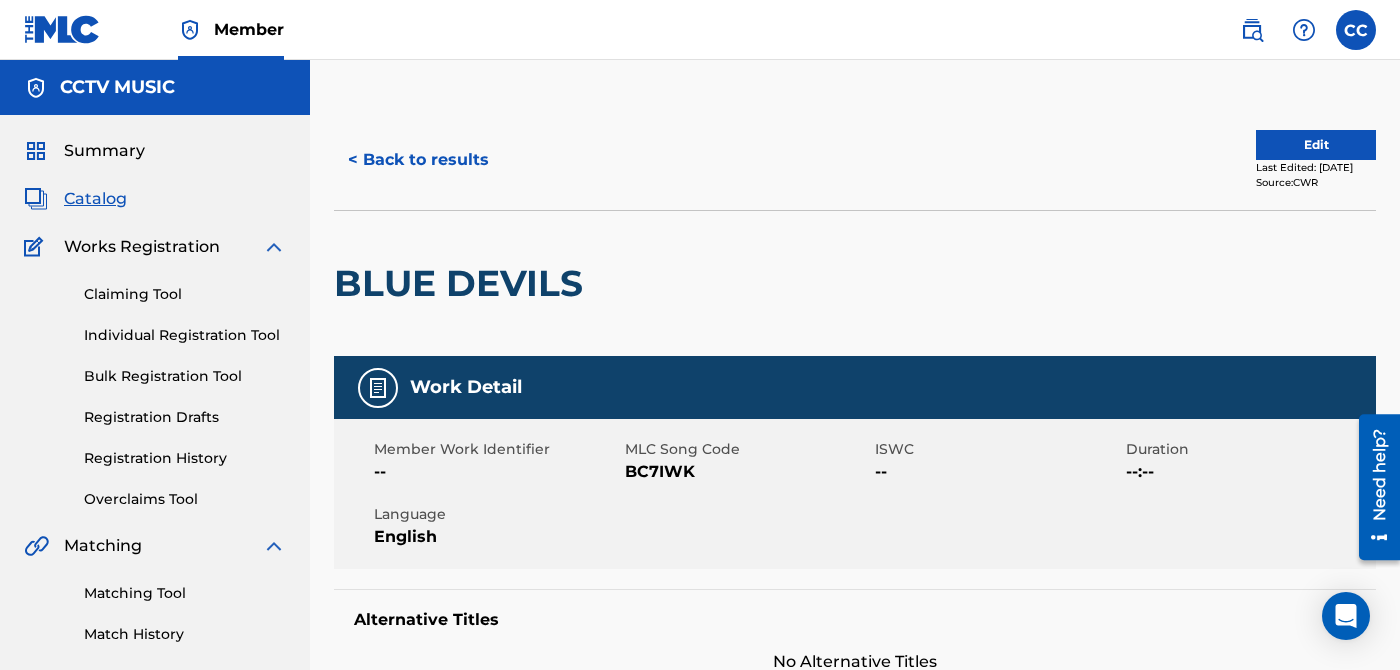 click on "Edit" at bounding box center (1316, 145) 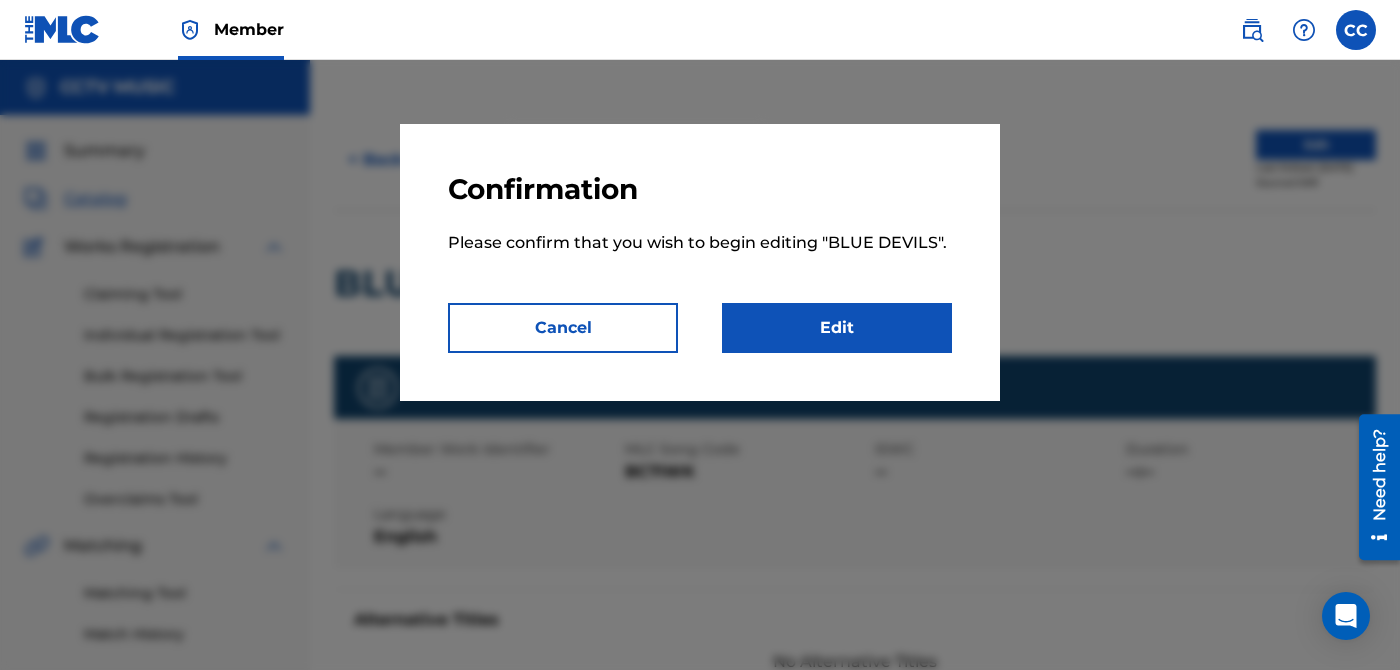 click on "Edit" at bounding box center [837, 328] 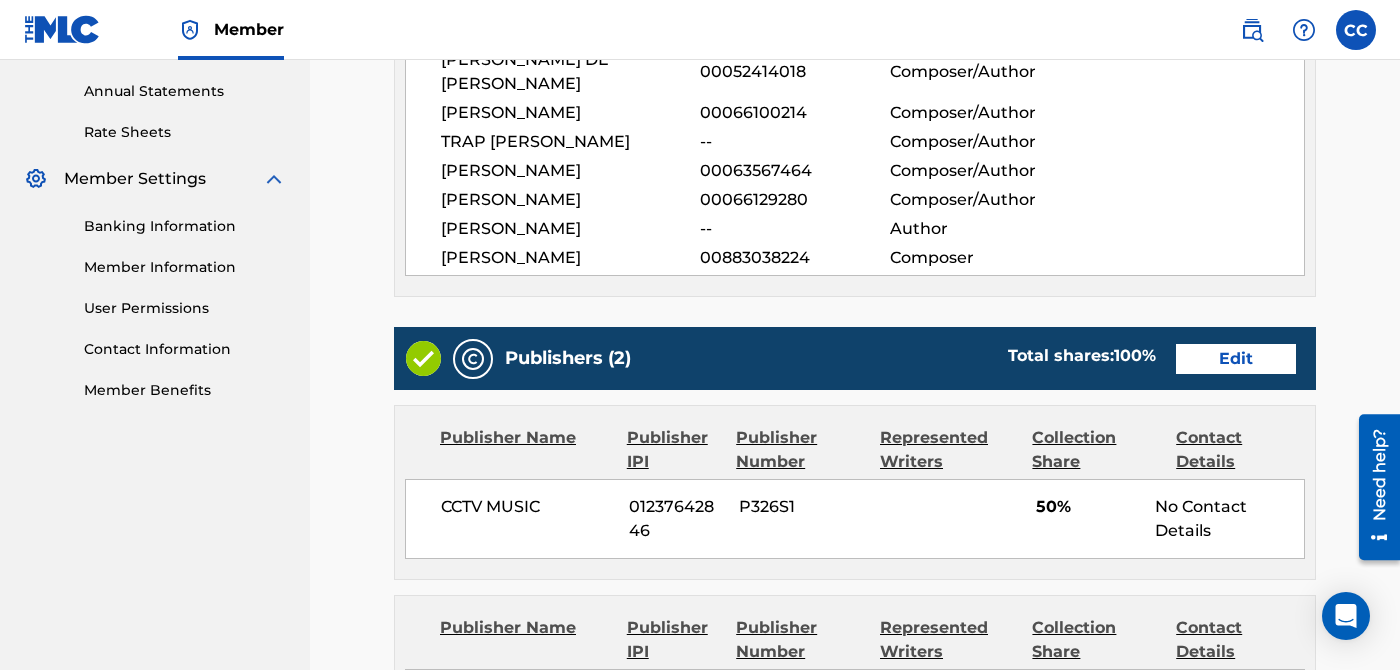 scroll, scrollTop: 720, scrollLeft: 0, axis: vertical 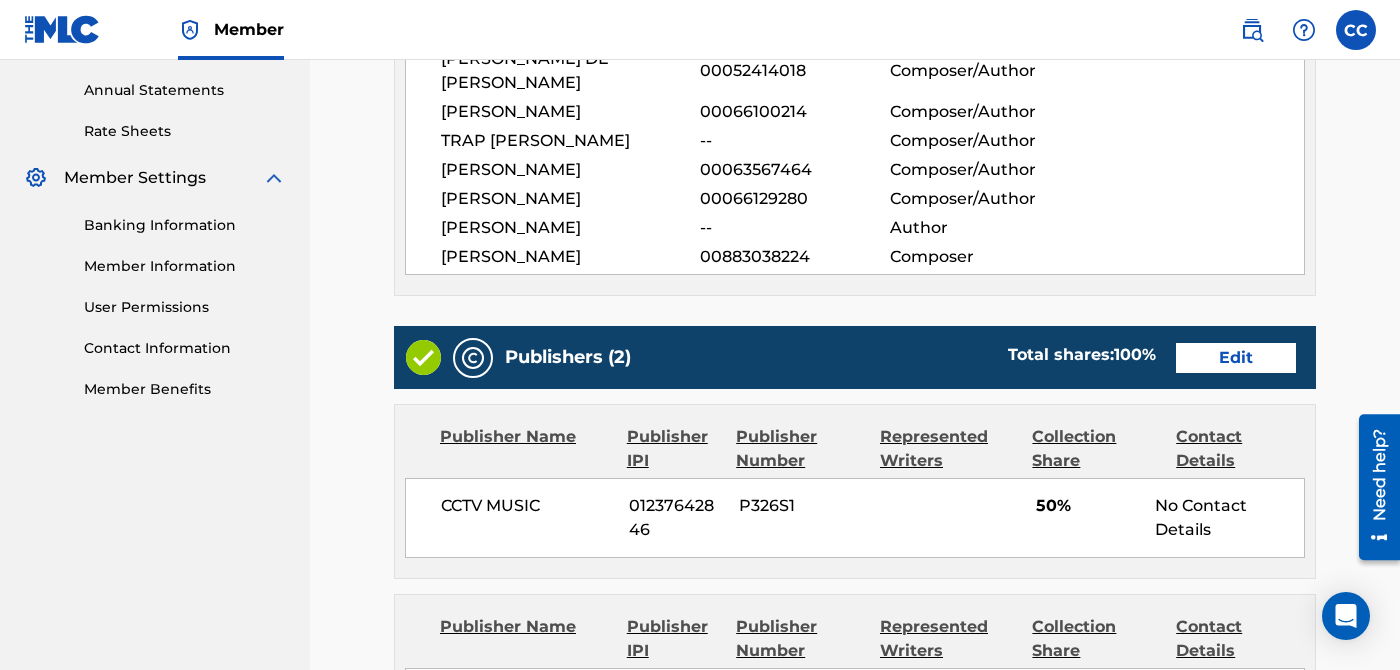 click on "Edit" at bounding box center [1236, 358] 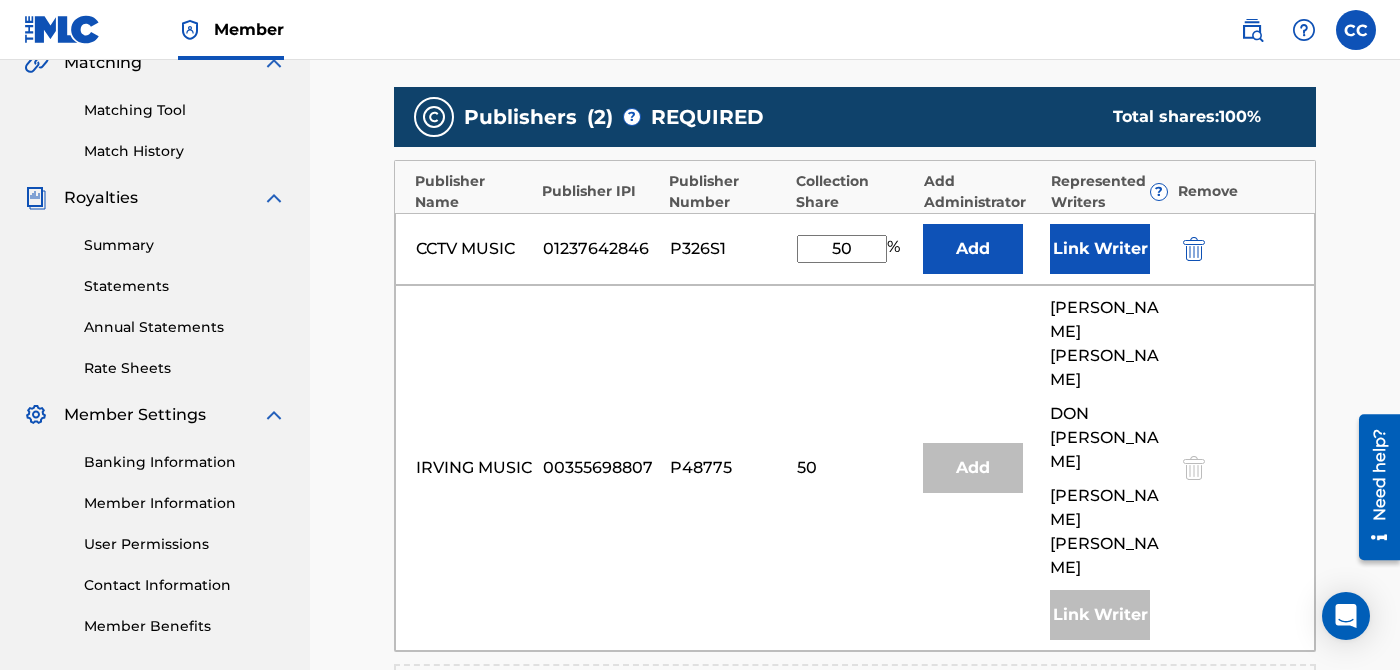 scroll, scrollTop: 485, scrollLeft: 0, axis: vertical 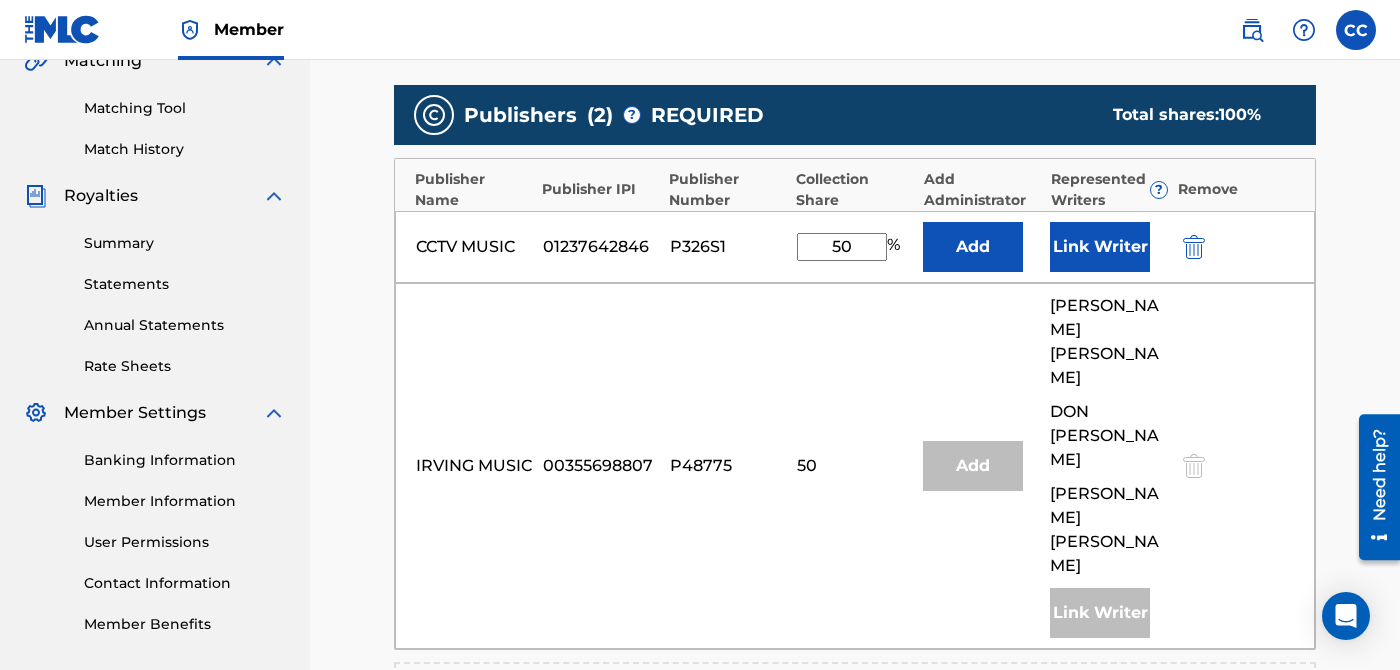 click on "50" at bounding box center (842, 247) 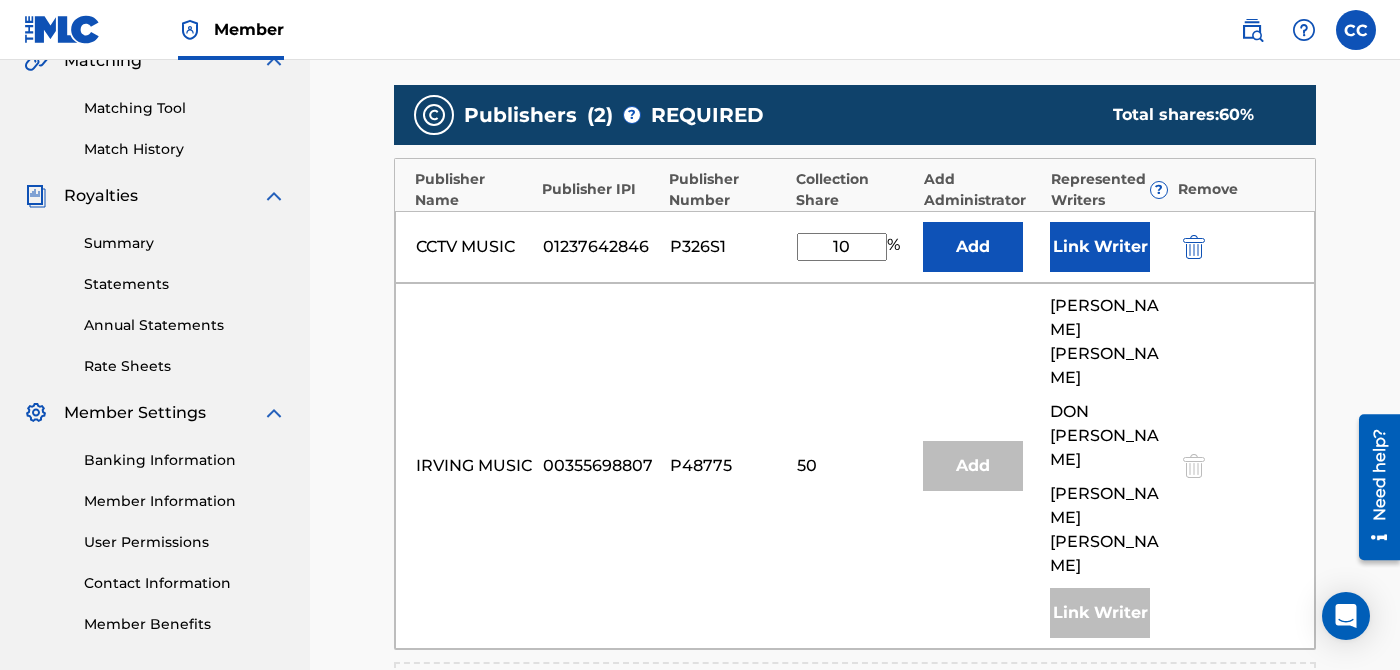 type on "10" 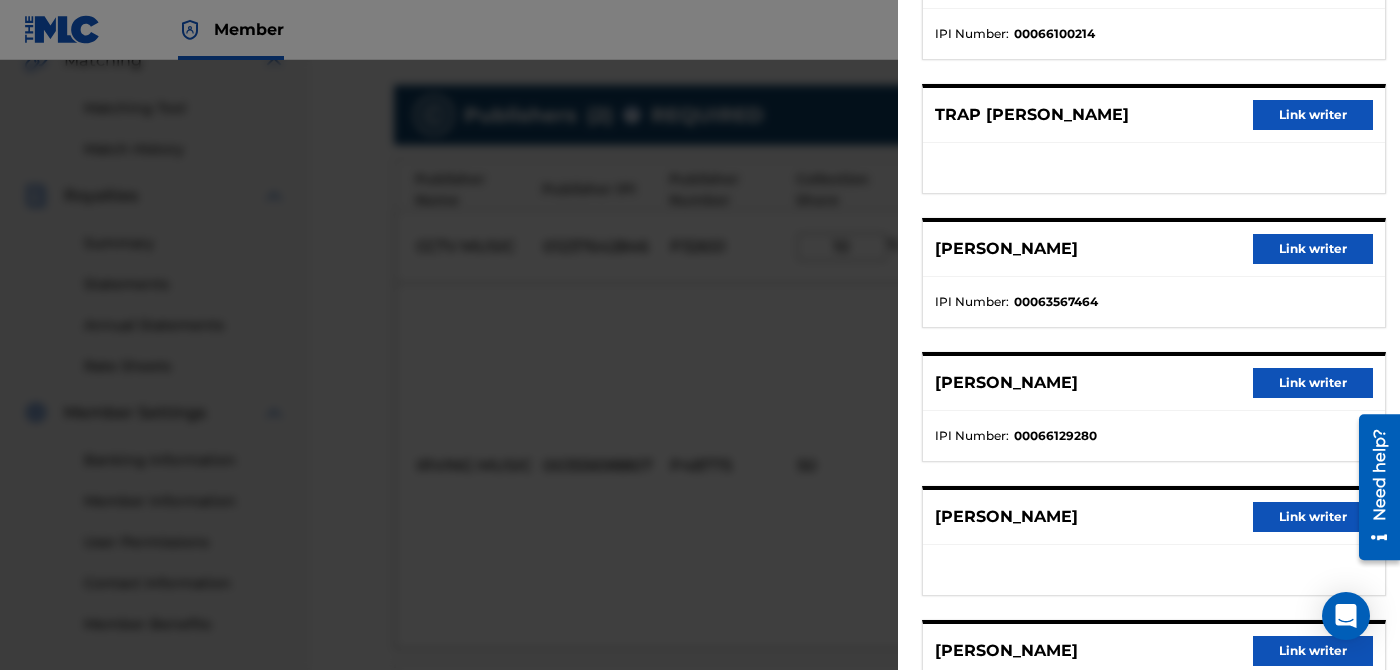 scroll, scrollTop: 475, scrollLeft: 0, axis: vertical 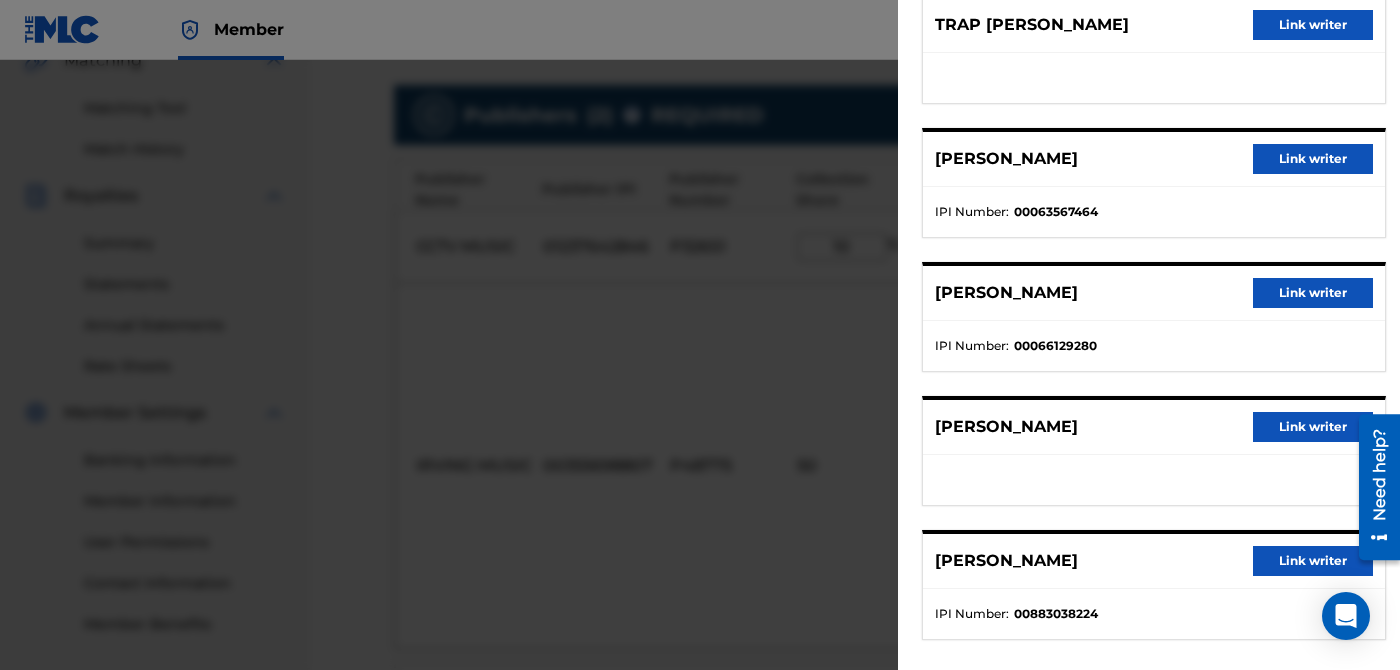 click on "Link writer" at bounding box center [1313, 427] 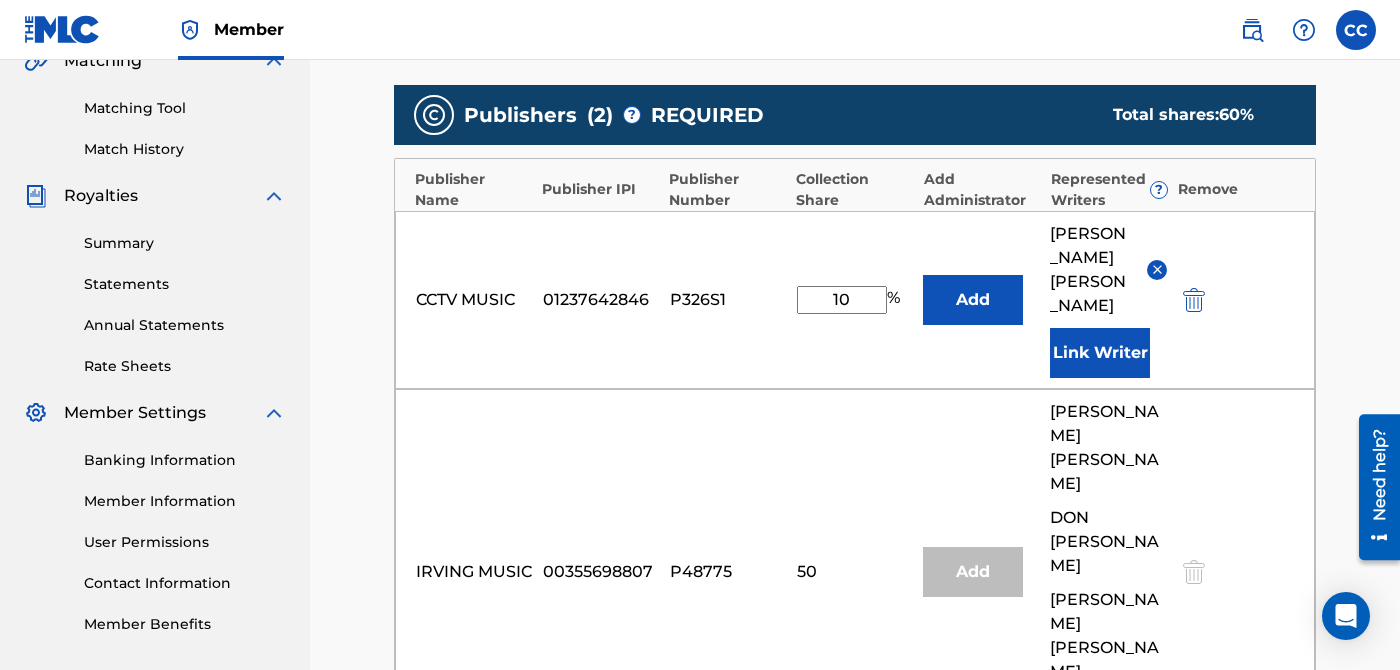 click at bounding box center (1157, 269) 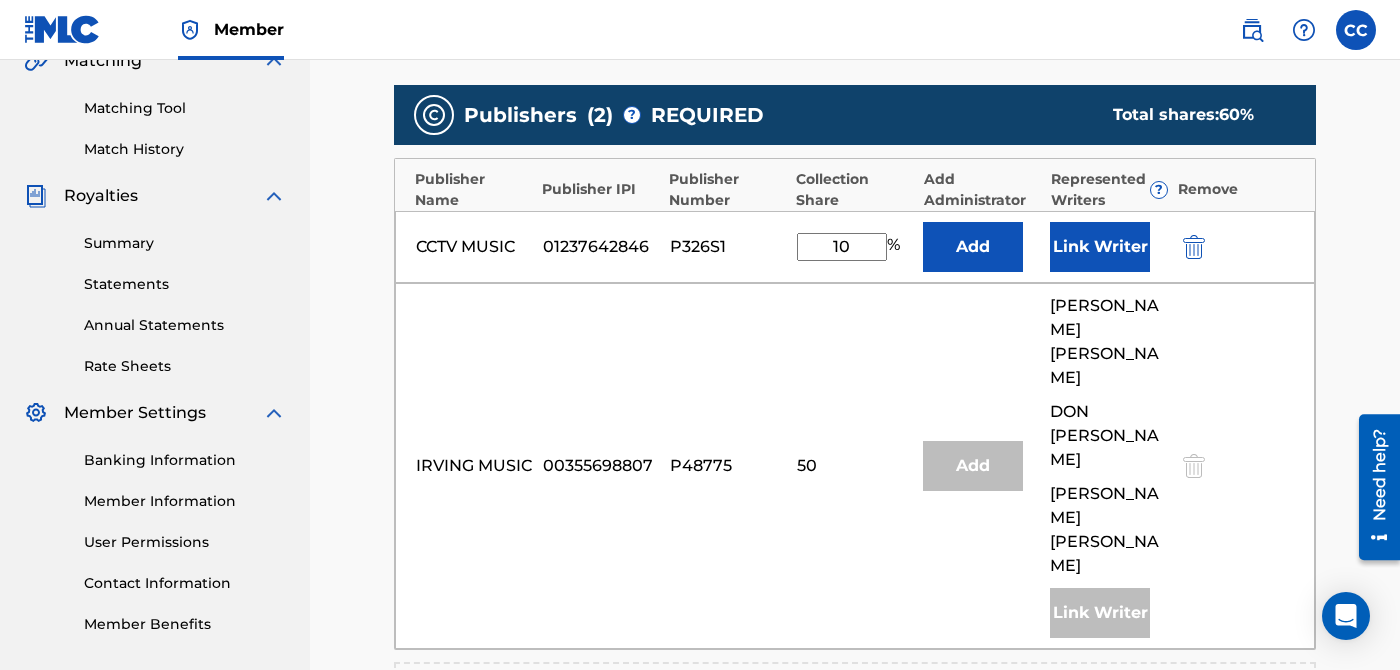 click on "Link Writer" at bounding box center (1100, 247) 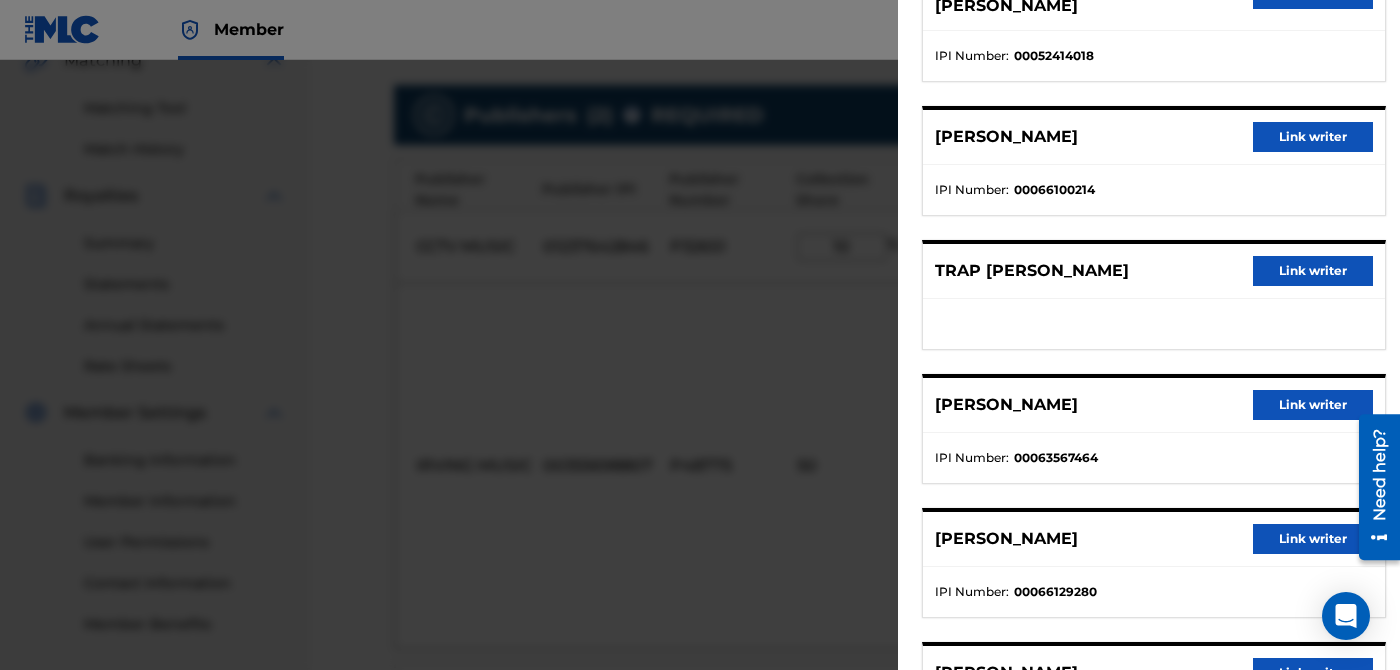 scroll, scrollTop: 475, scrollLeft: 0, axis: vertical 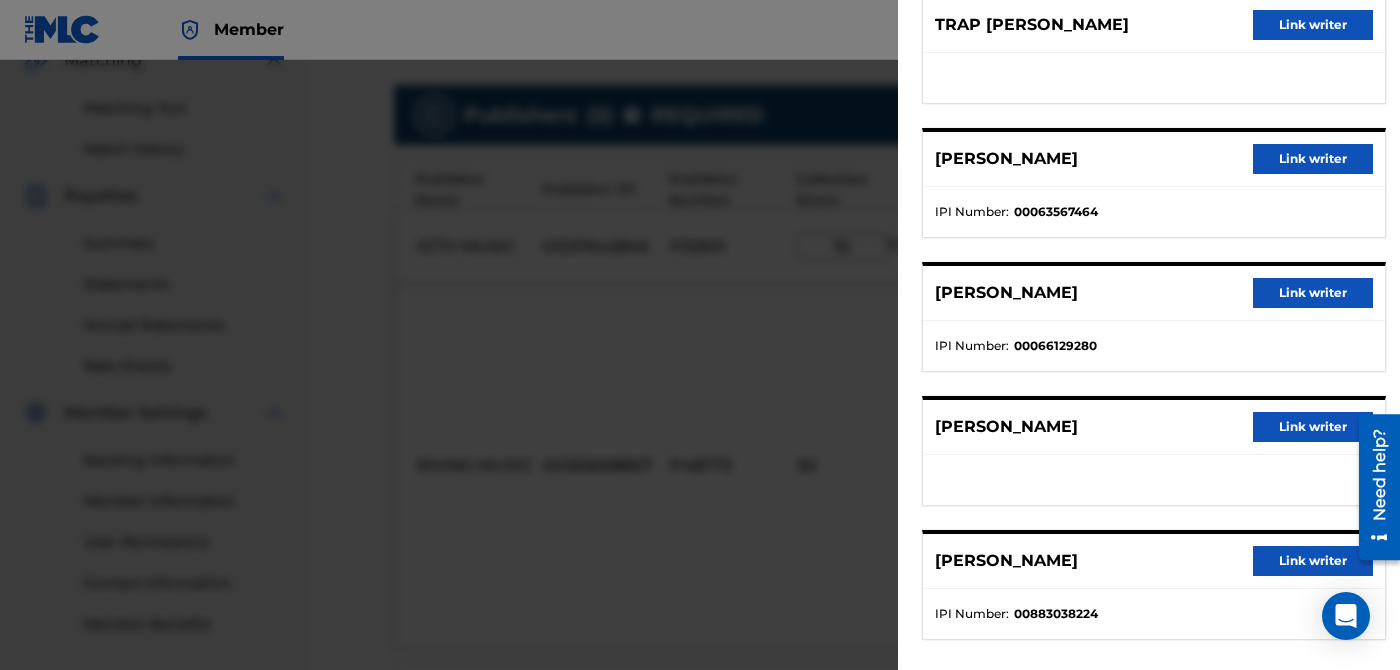 click on "Link writer" at bounding box center (1313, 561) 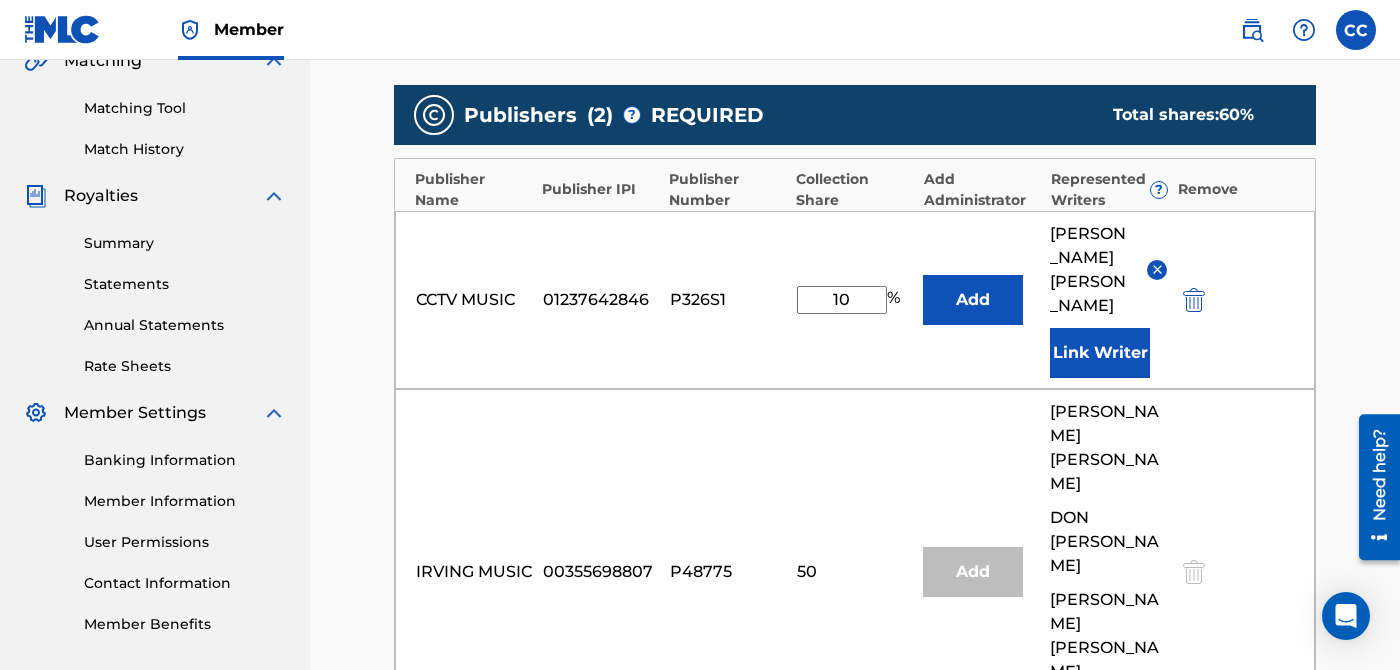click on "IRVING MUSIC 00355698807 P48775 50 Add [PERSON_NAME] [PERSON_NAME] [PERSON_NAME] Link Writer" at bounding box center [855, 572] 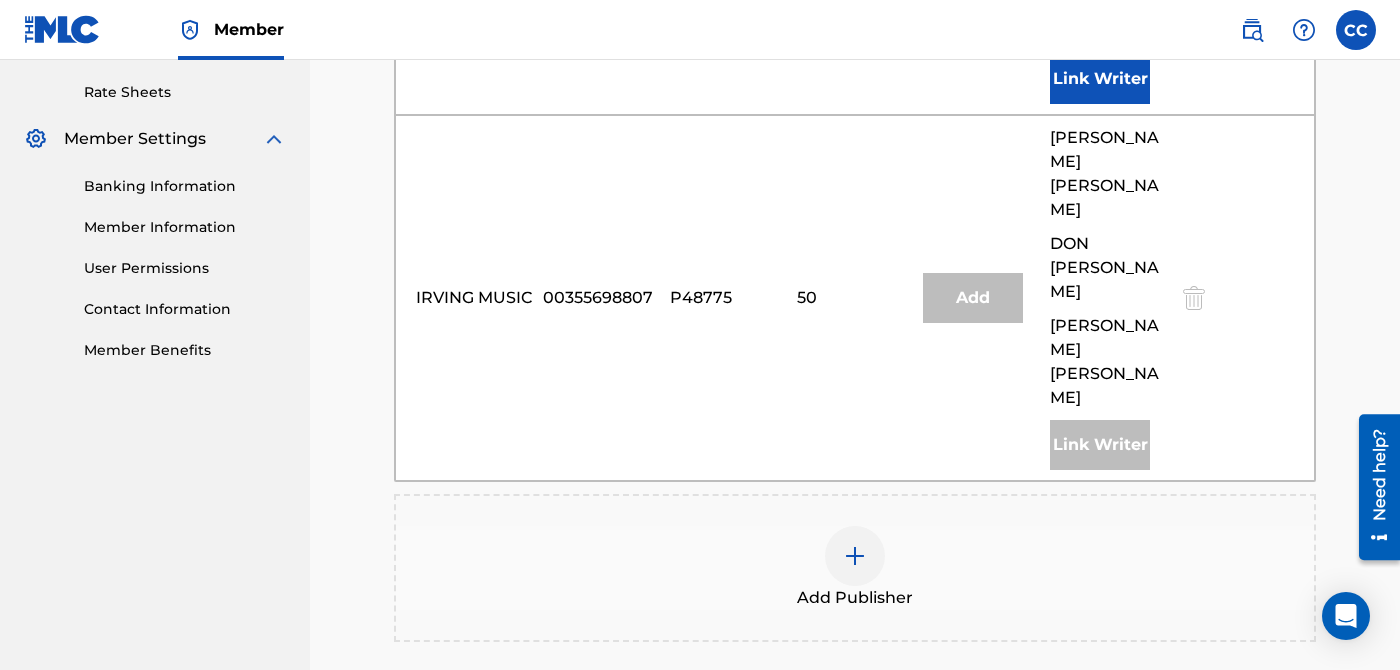 scroll, scrollTop: 760, scrollLeft: 0, axis: vertical 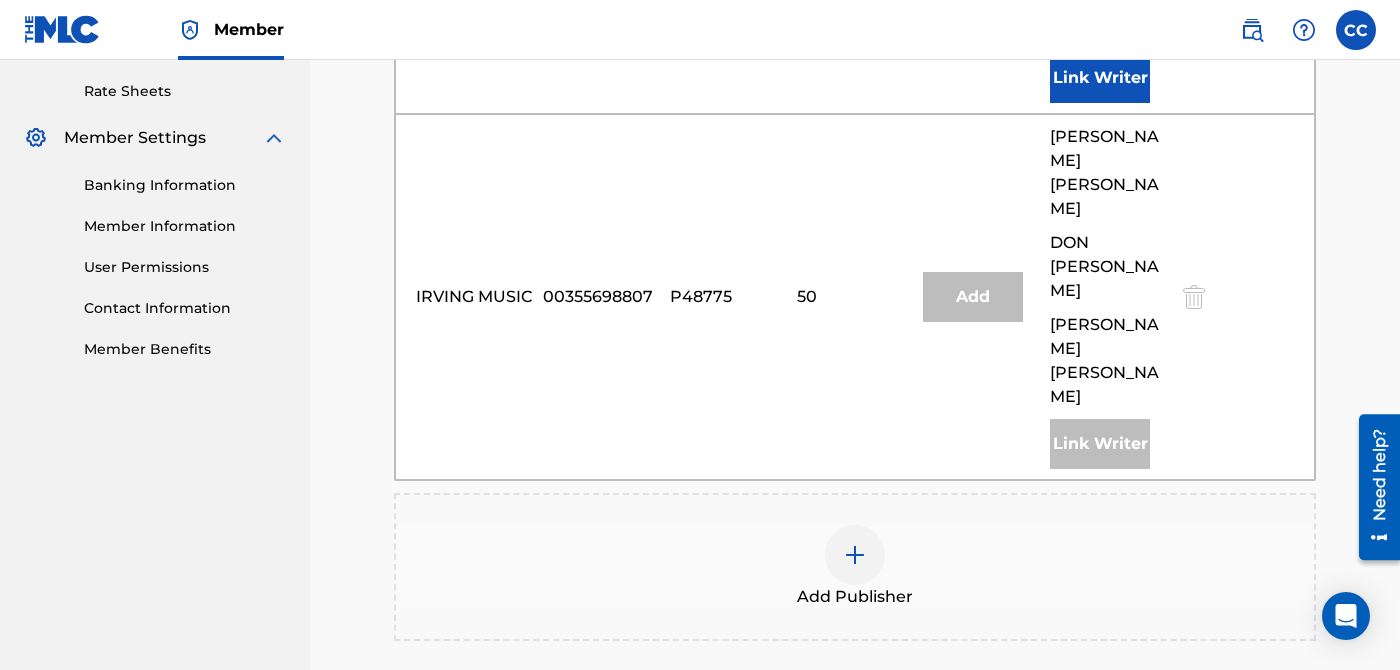 click on "Next" at bounding box center (1231, 842) 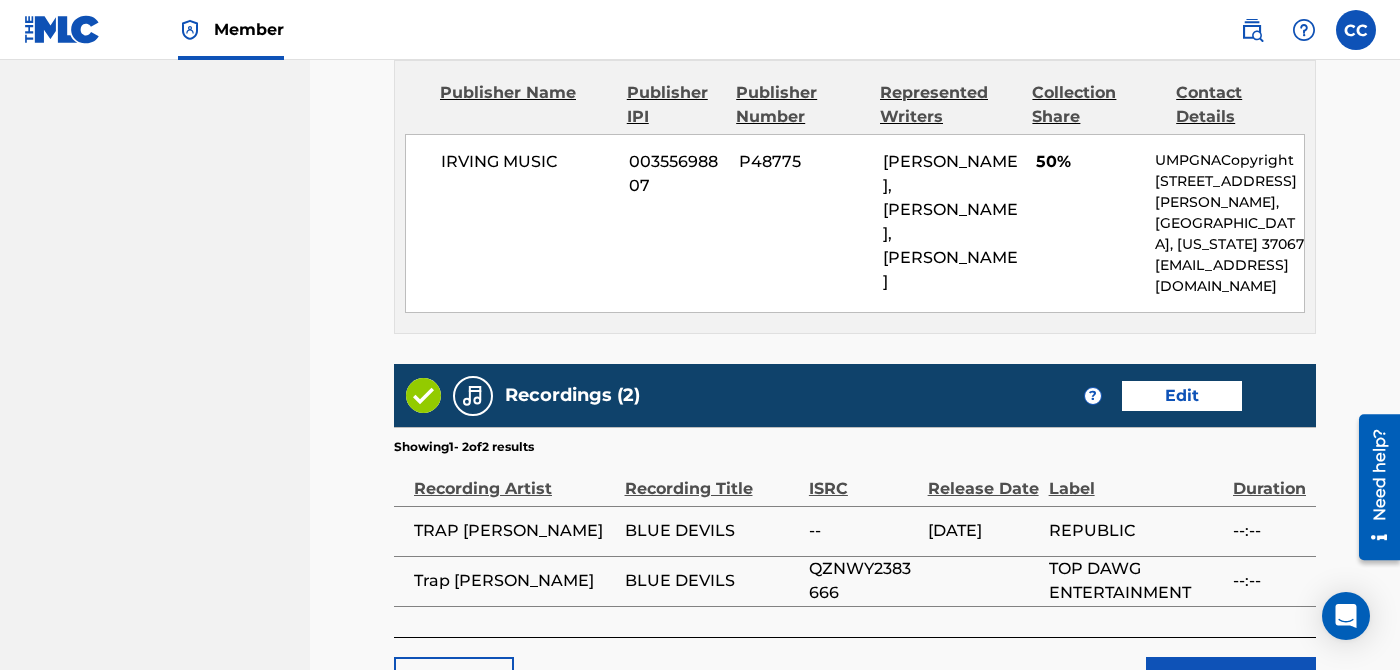 scroll, scrollTop: 1389, scrollLeft: 0, axis: vertical 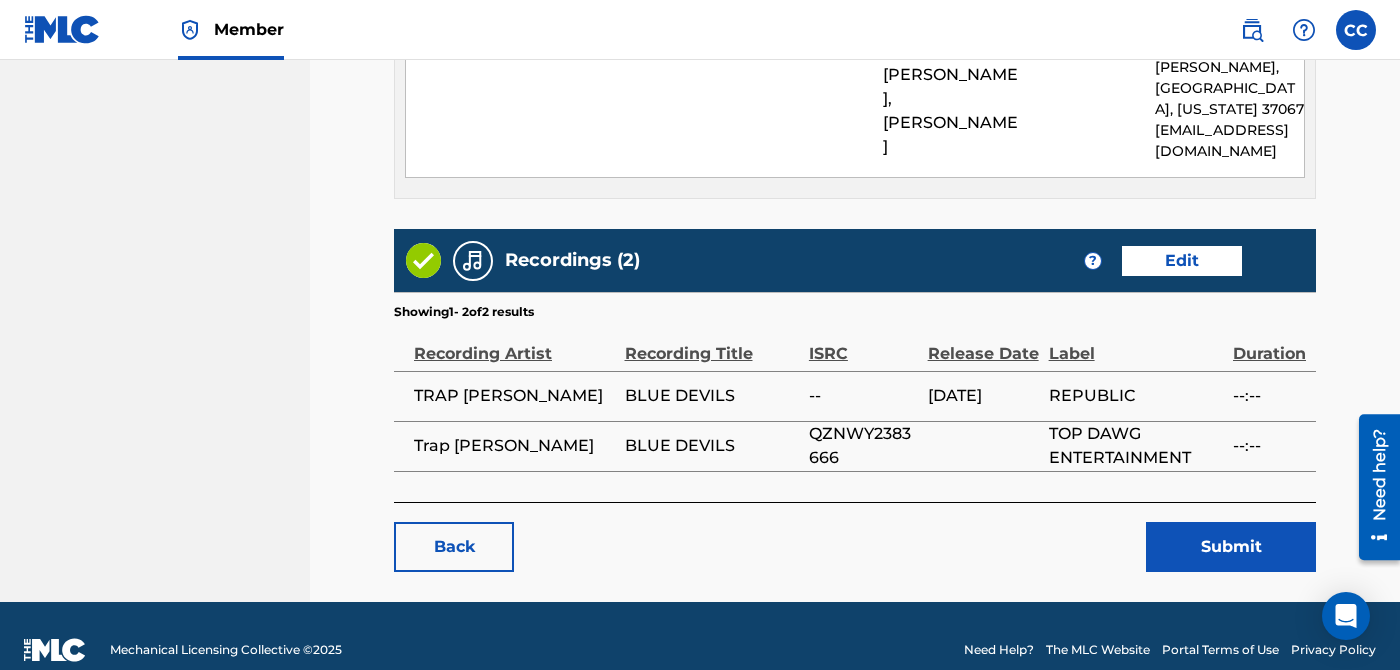 click on "Submit" at bounding box center (1231, 547) 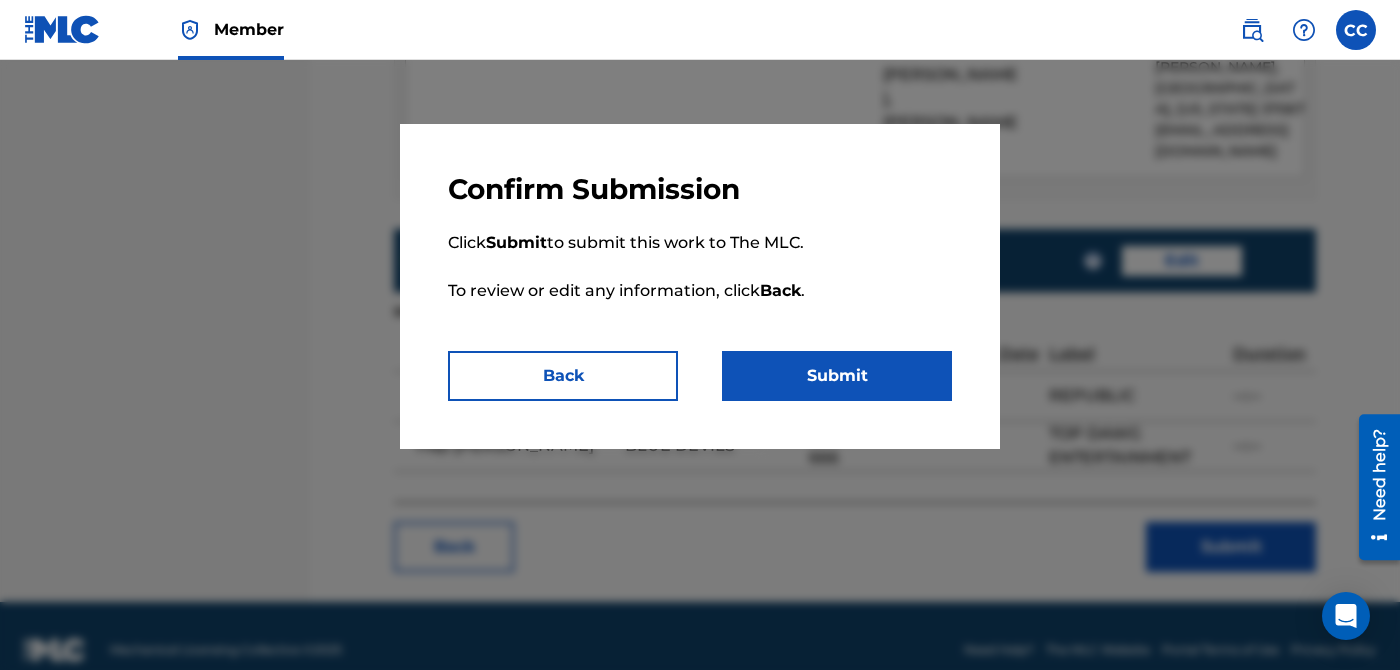 click on "Submit" at bounding box center (837, 376) 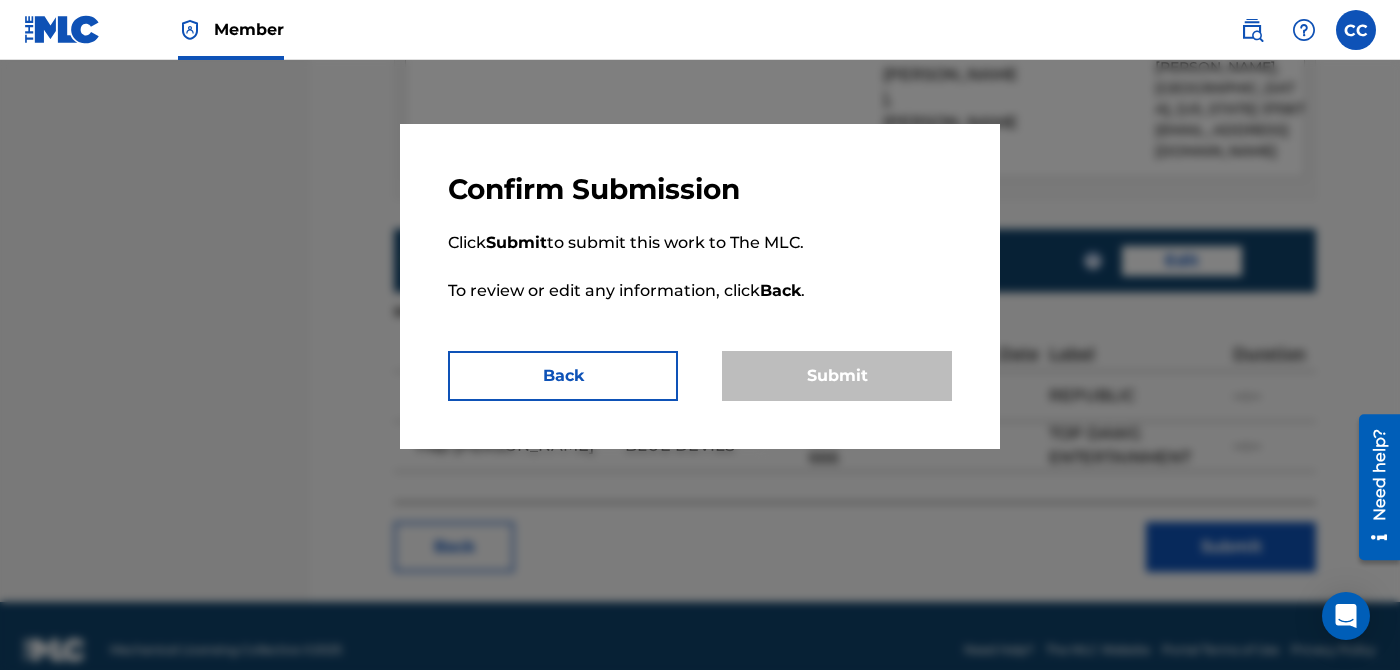 scroll, scrollTop: 0, scrollLeft: 0, axis: both 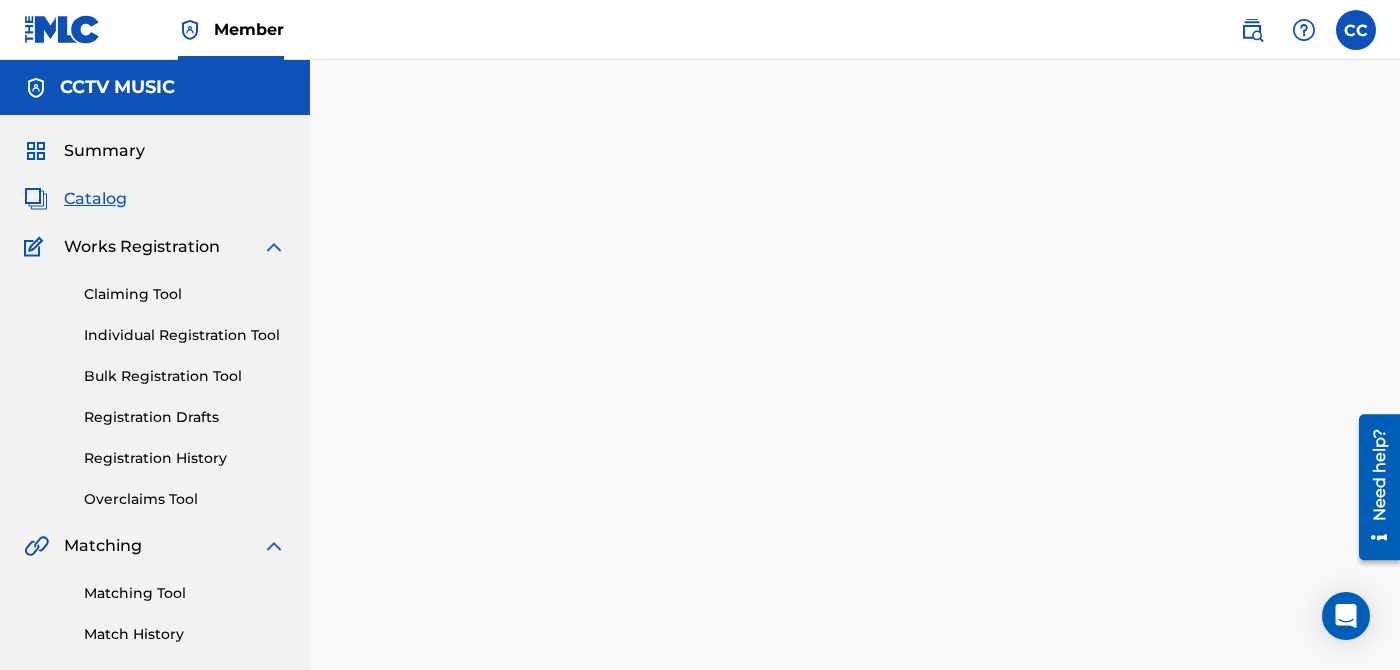 click on "Catalog" at bounding box center (95, 199) 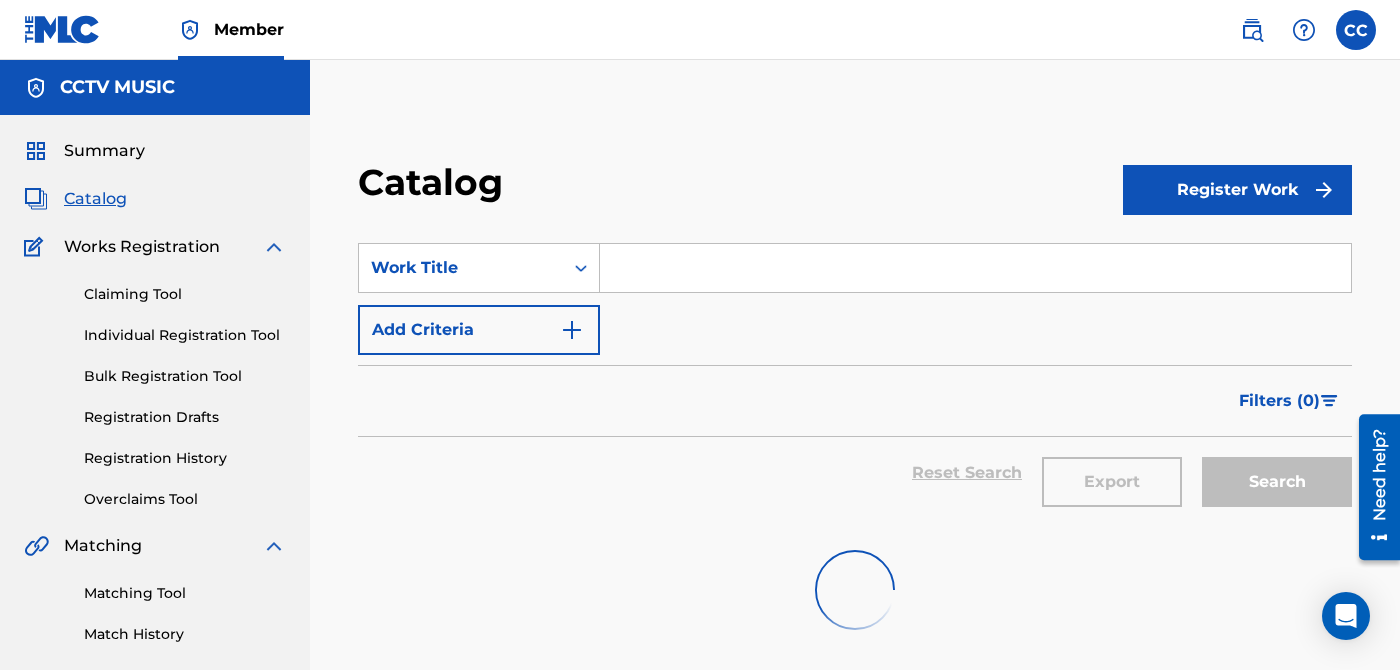 click at bounding box center [975, 268] 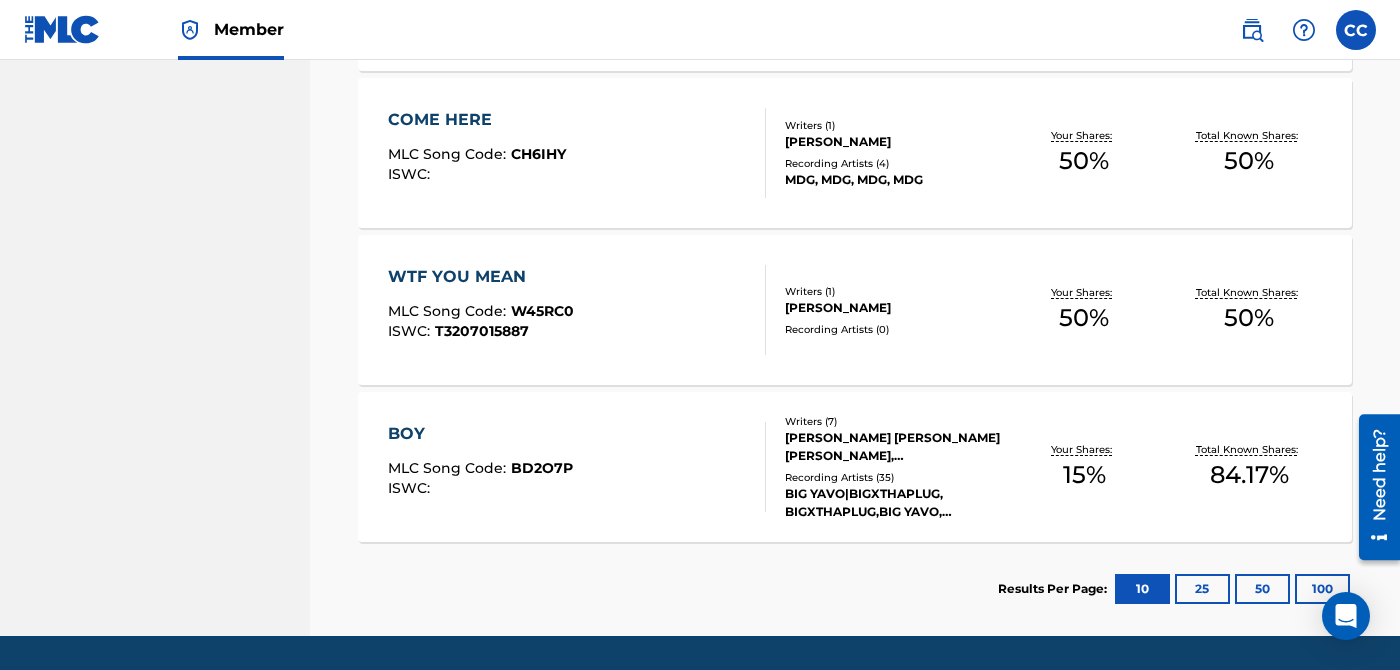 scroll, scrollTop: 1438, scrollLeft: 0, axis: vertical 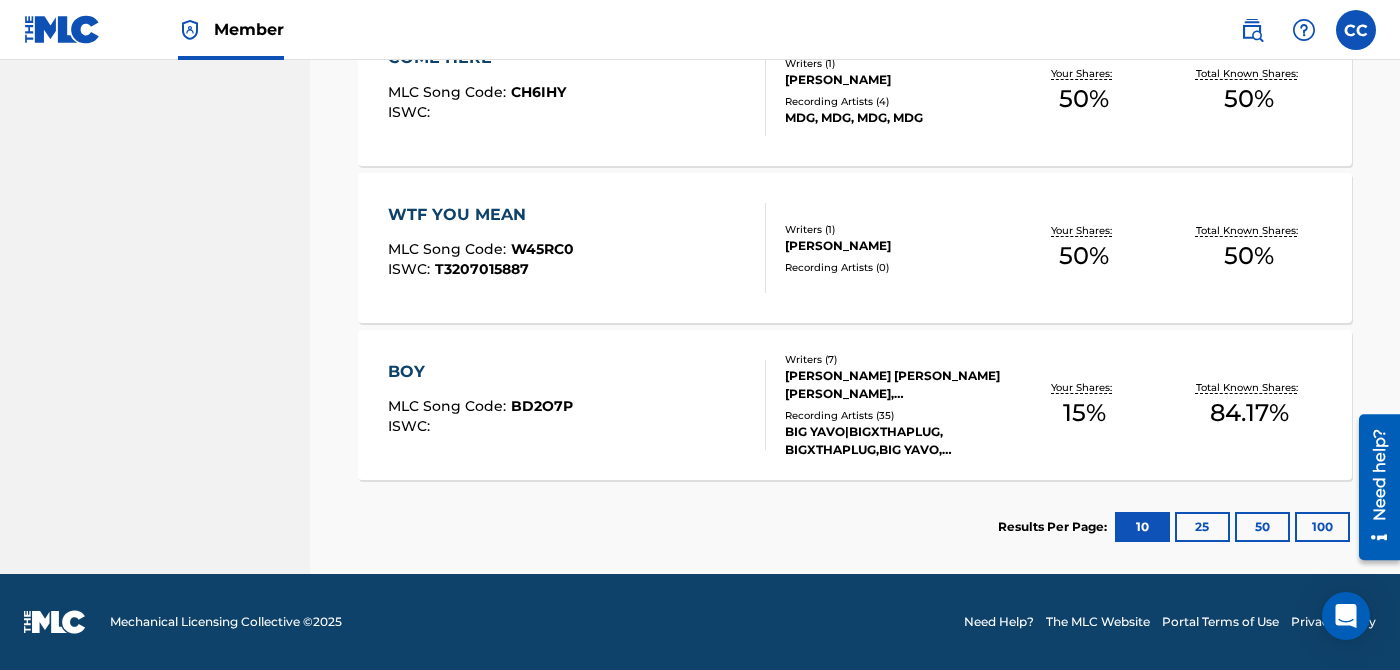 click on "CCTV MUSIC Summary Catalog Works Registration Claiming Tool Individual Registration Tool Bulk Registration Tool Registration Drafts Registration History Overclaims Tool Matching Matching Tool Match History Royalties Summary Statements Annual Statements Rate Sheets Member Settings Banking Information Member Information User Permissions Contact Information Member Benefits" at bounding box center (155, -435) 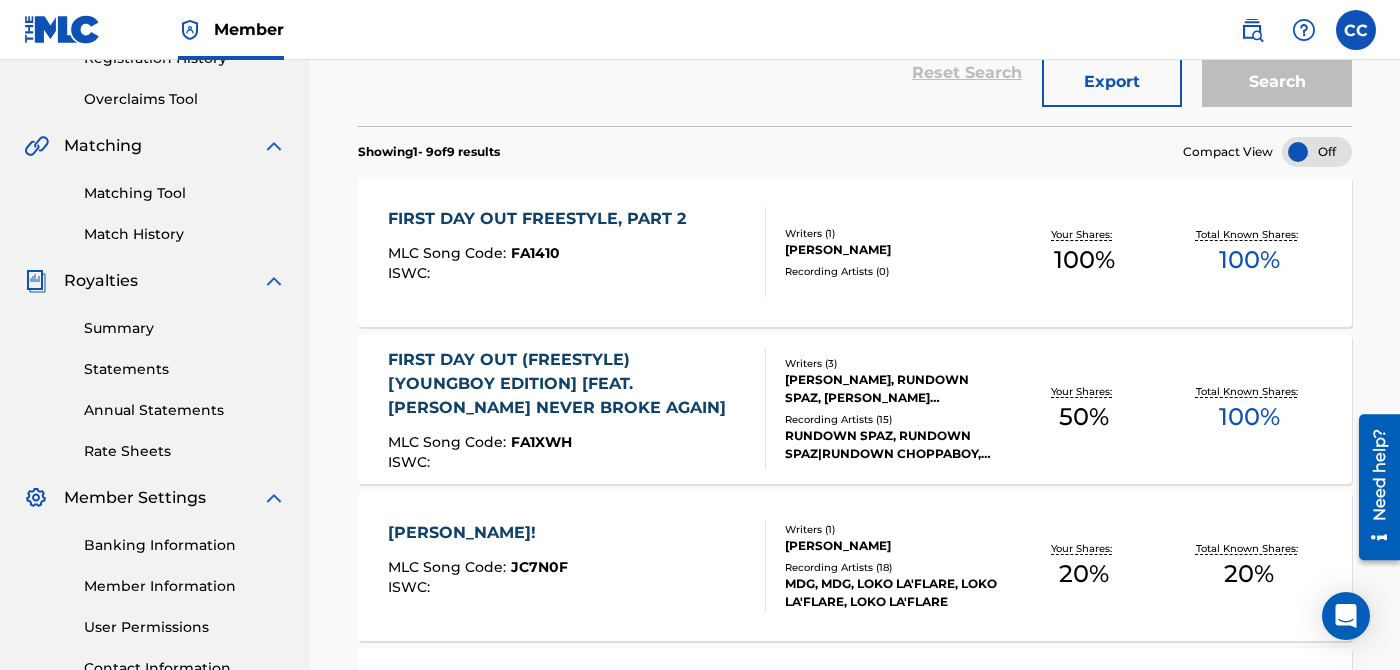 scroll, scrollTop: 402, scrollLeft: 0, axis: vertical 